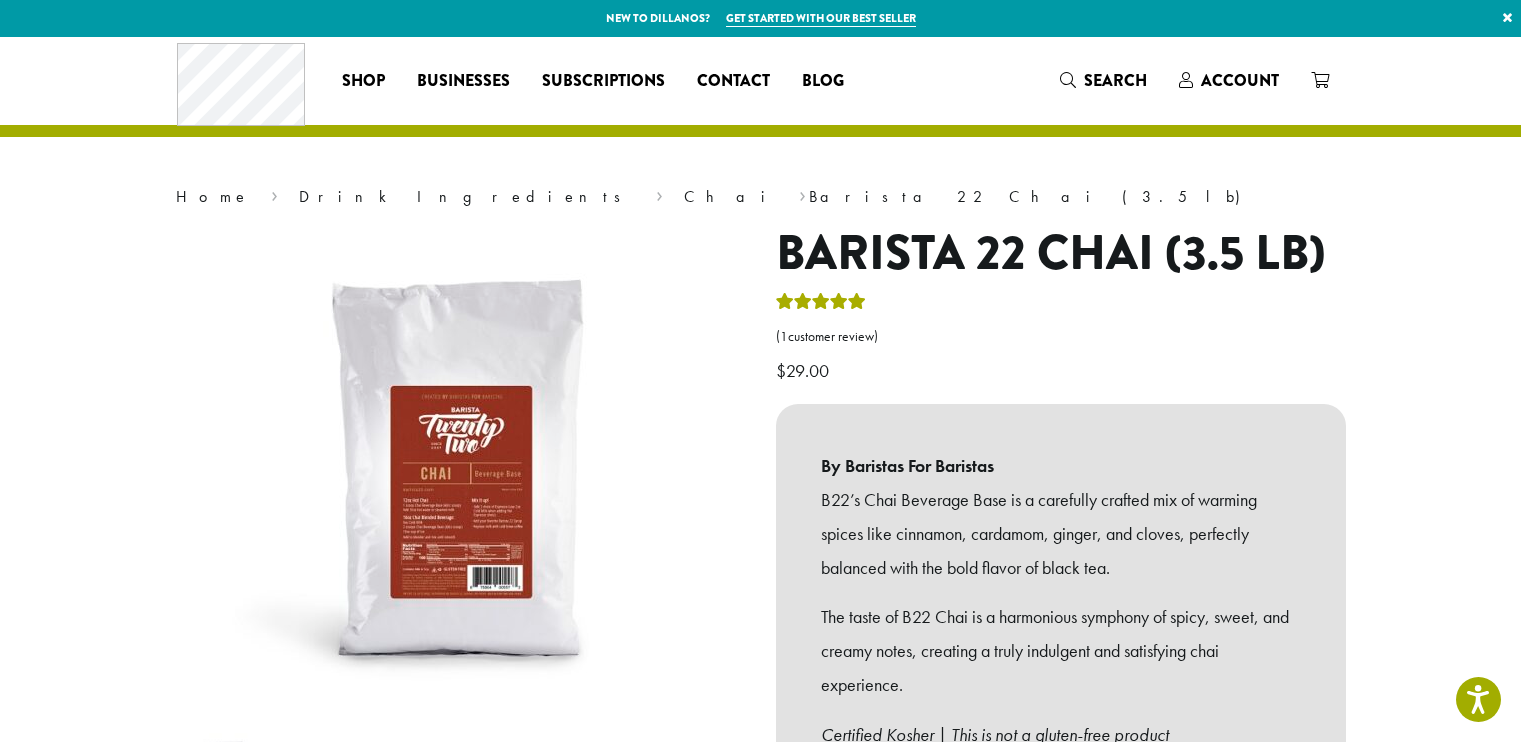 scroll, scrollTop: 400, scrollLeft: 0, axis: vertical 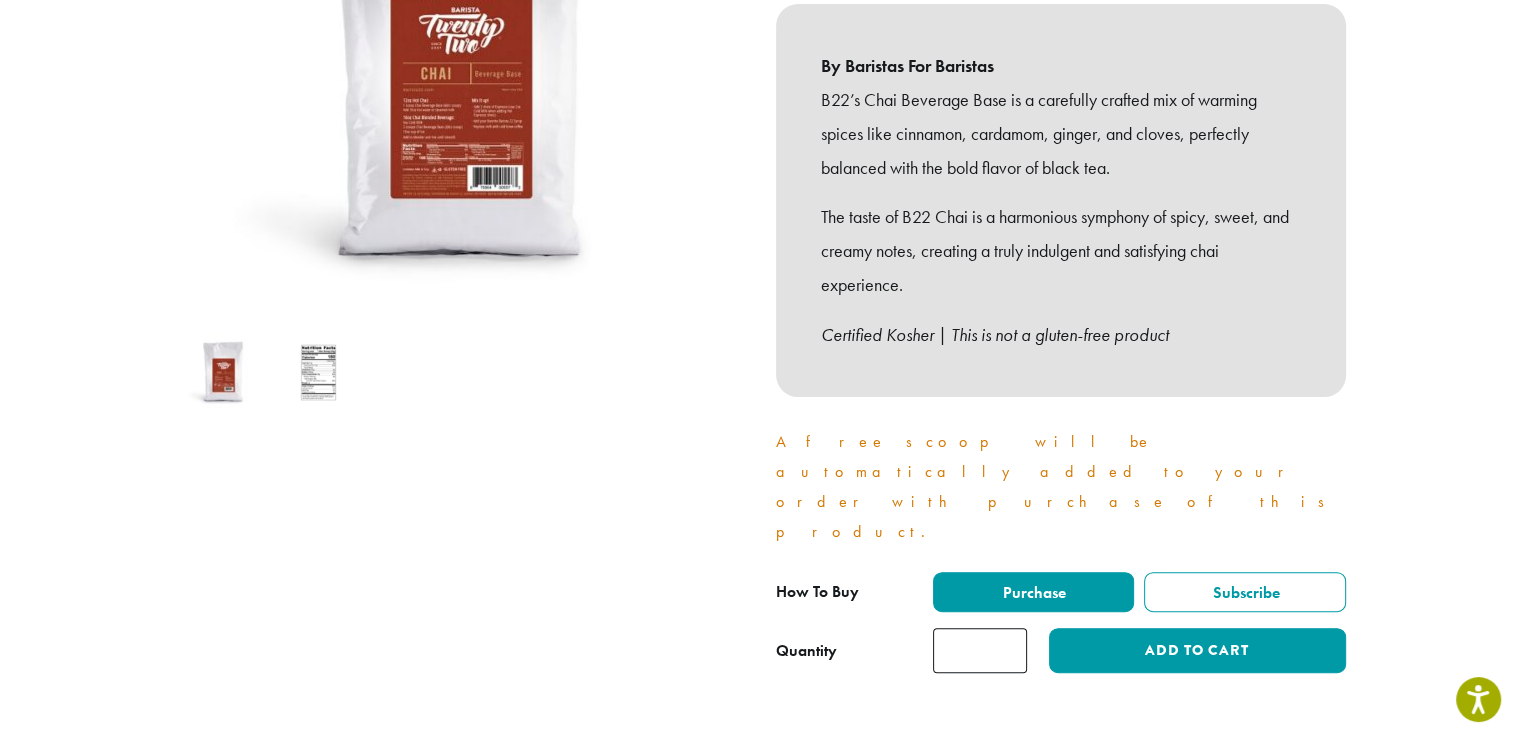 click on "Add to cart" at bounding box center [1197, 650] 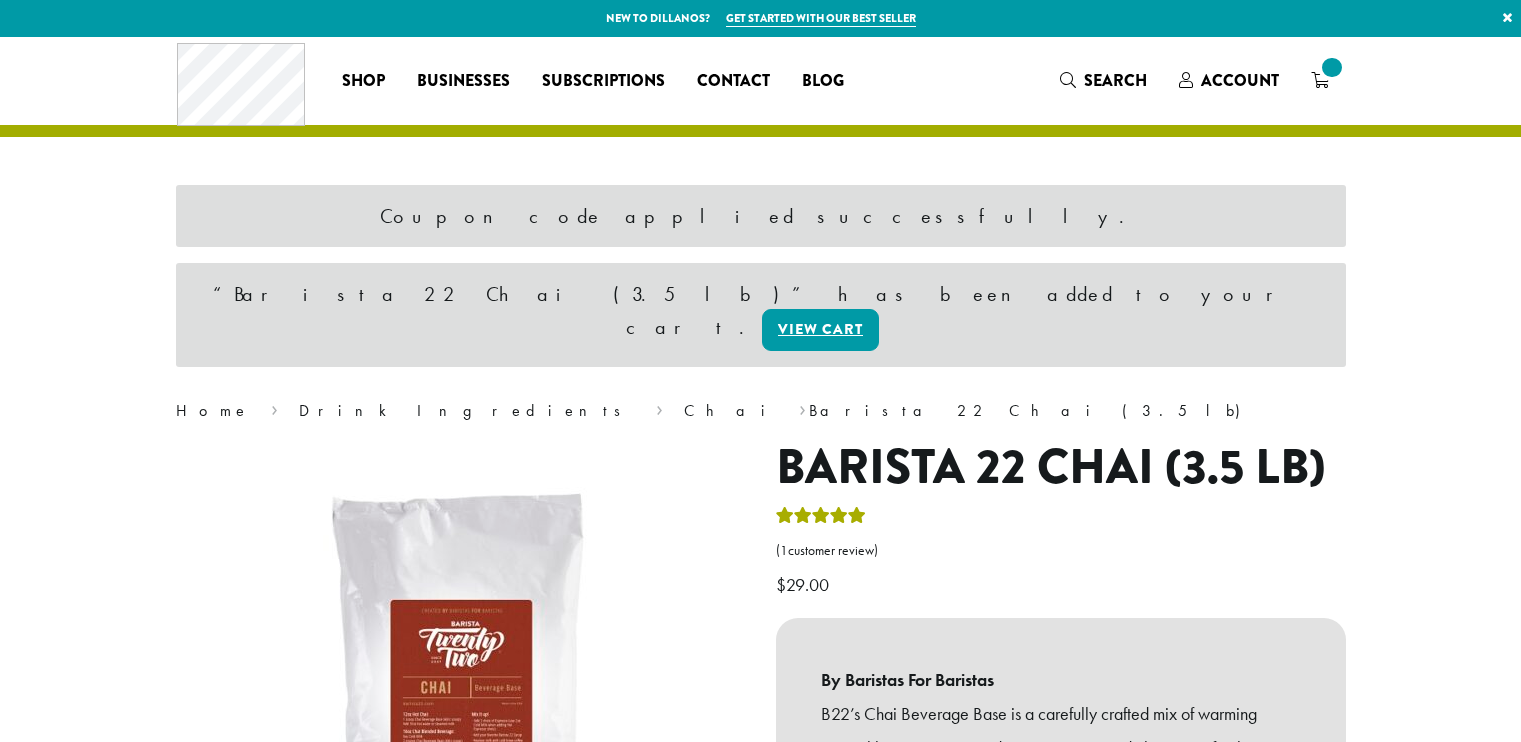 scroll, scrollTop: 0, scrollLeft: 0, axis: both 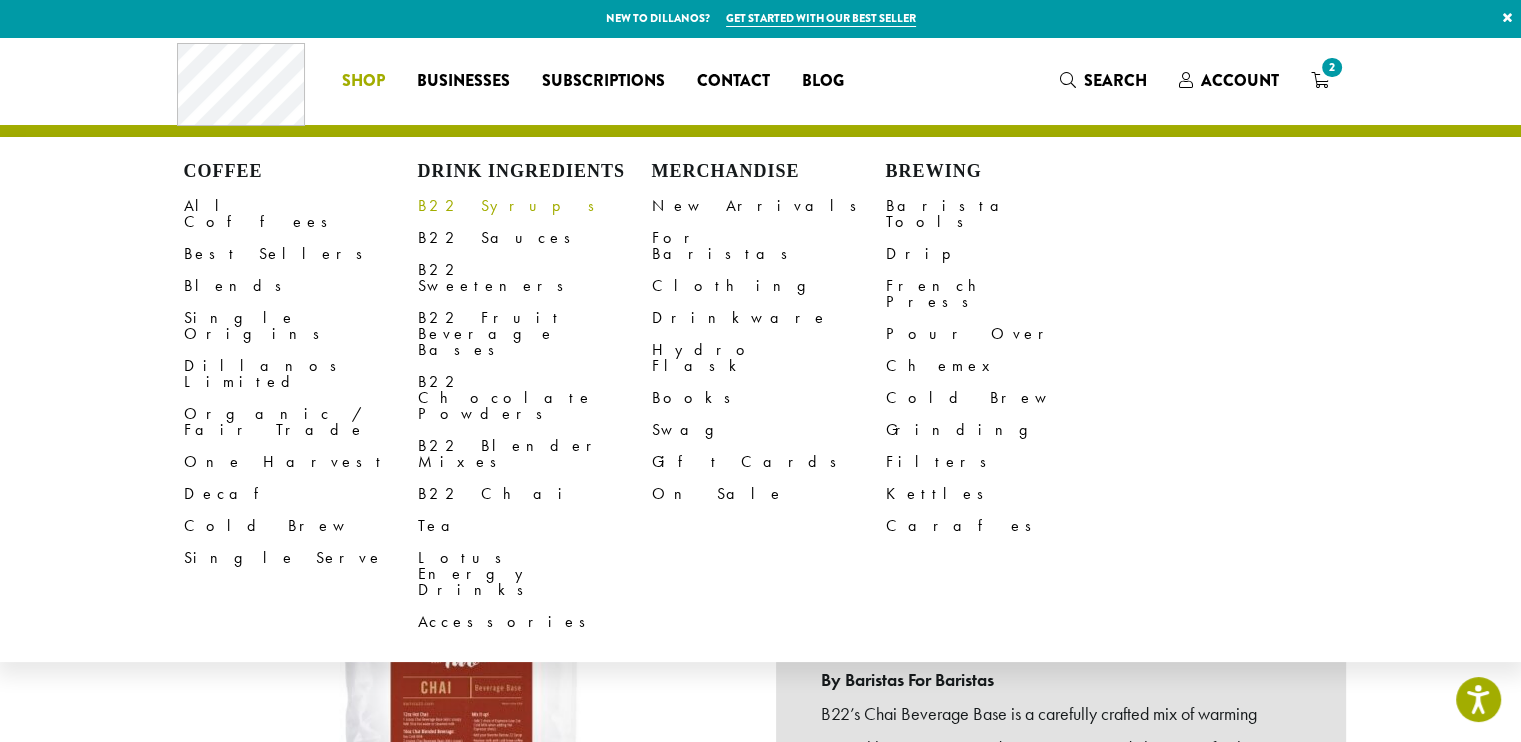 click on "B22 Syrups" at bounding box center (535, 206) 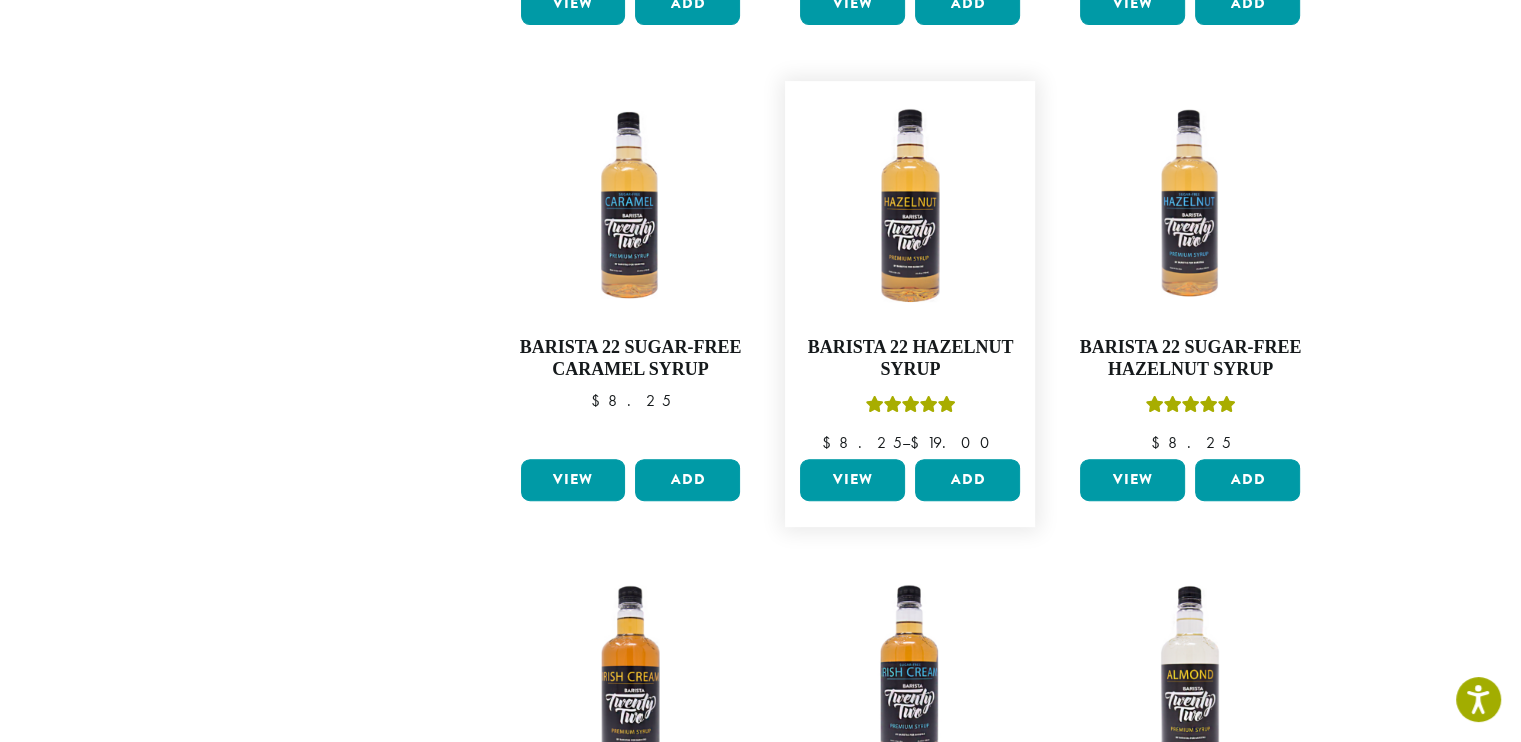 scroll, scrollTop: 1100, scrollLeft: 0, axis: vertical 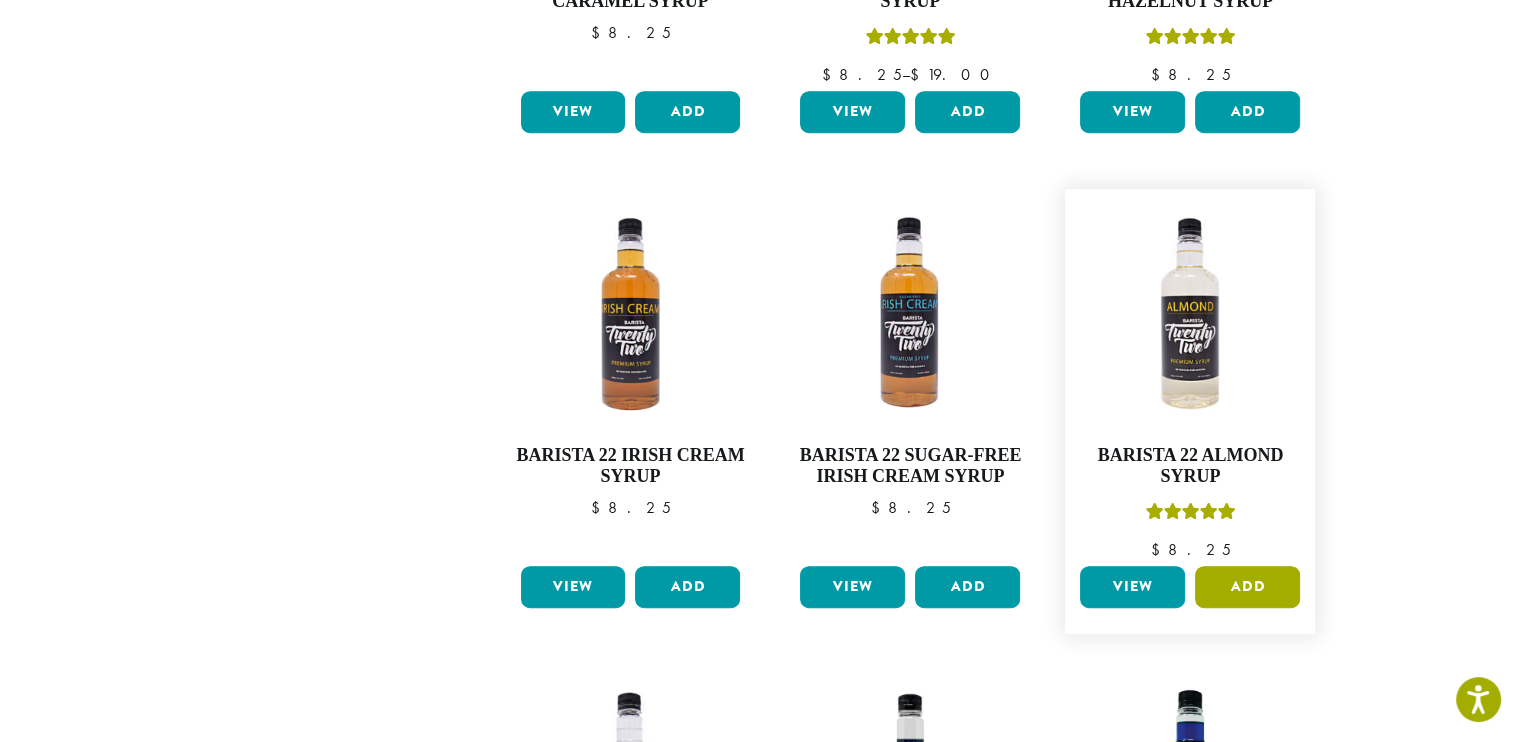 click on "Add" at bounding box center (1247, 587) 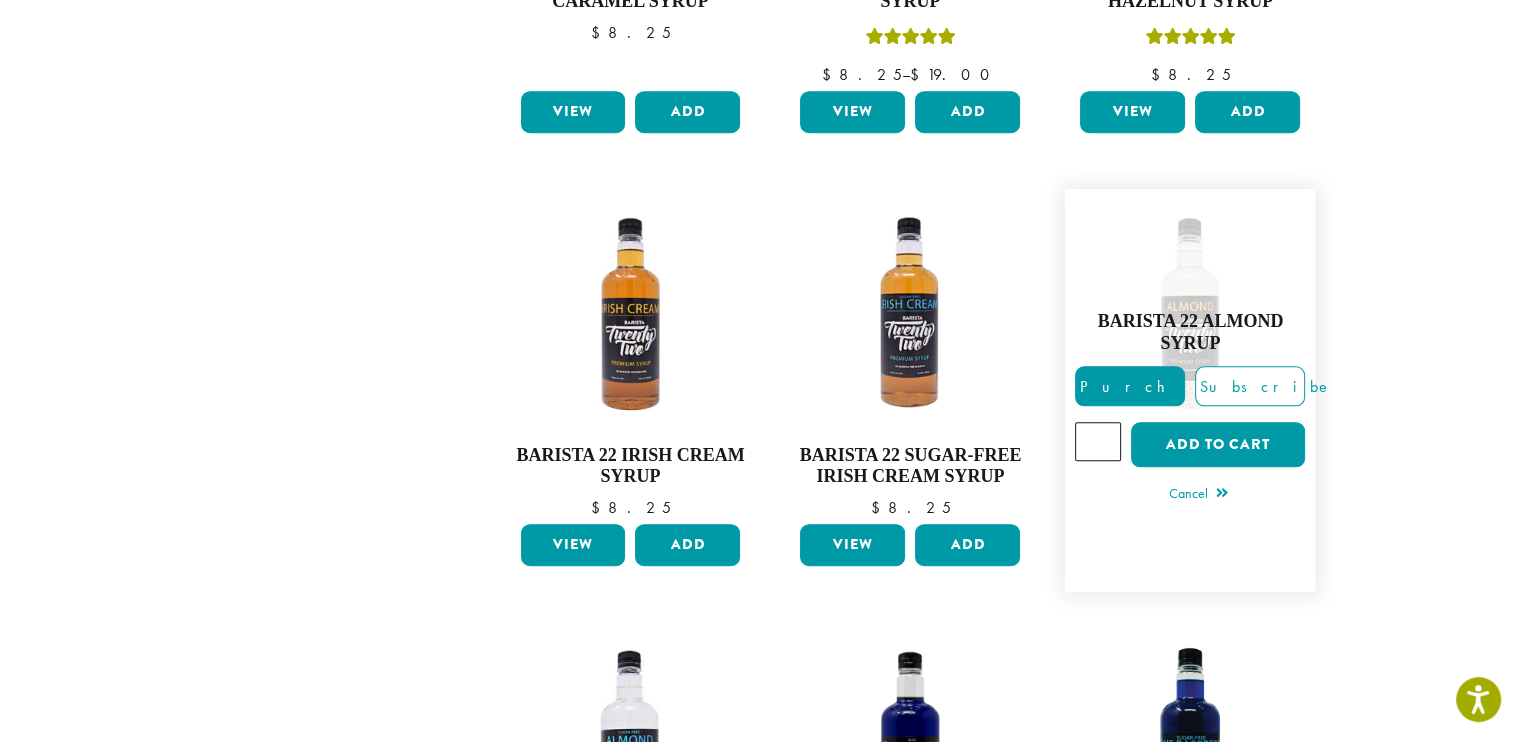 type on "*" 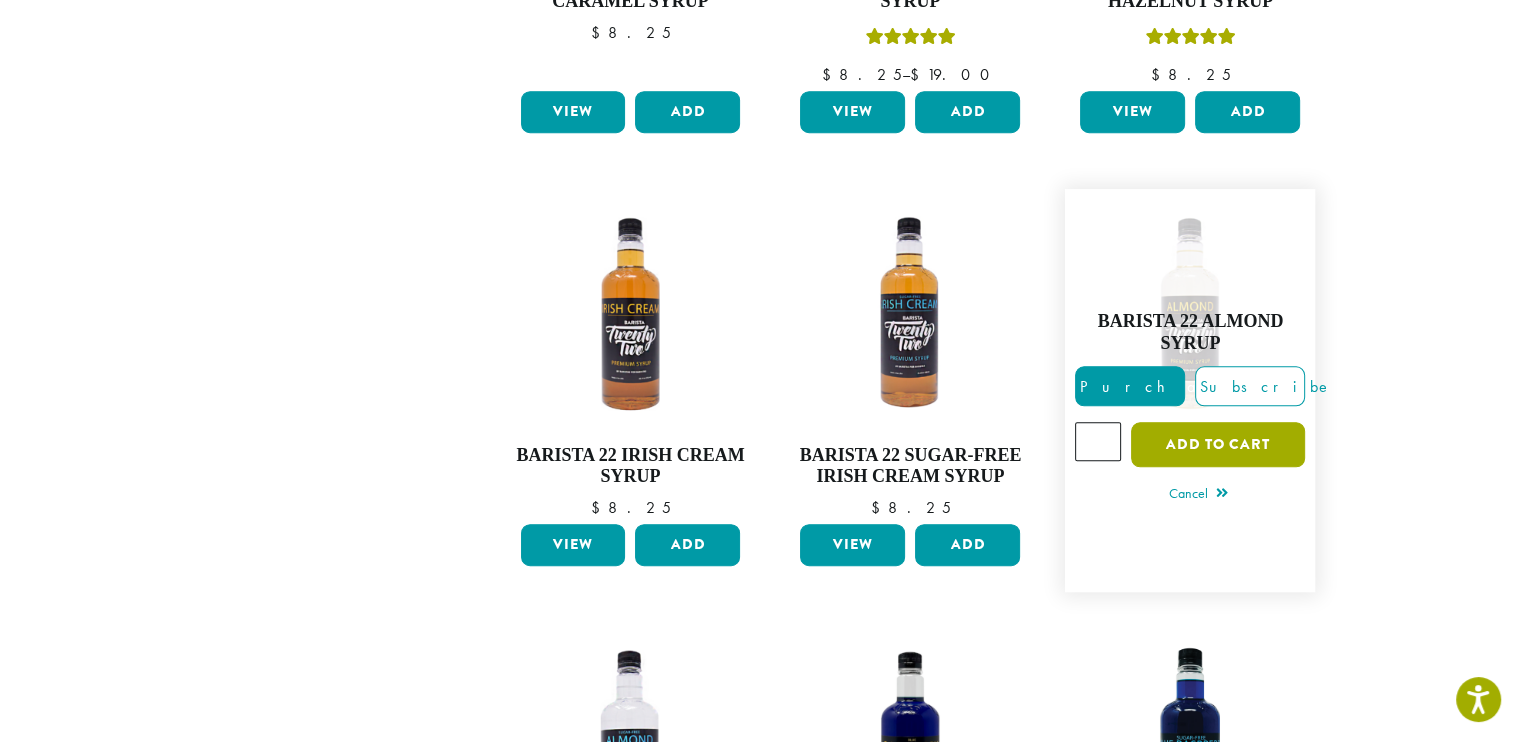 click on "Add to cart" at bounding box center (1218, 444) 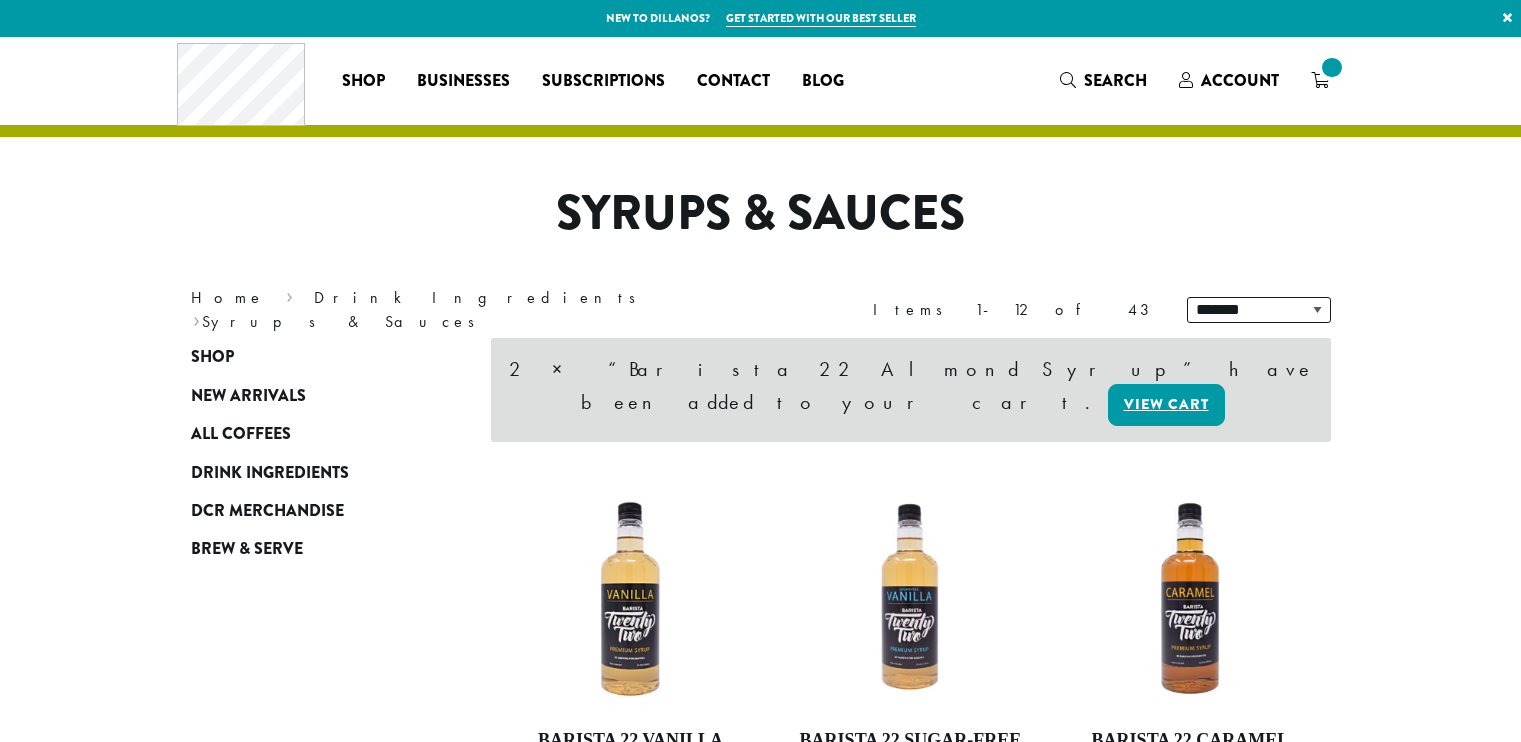scroll, scrollTop: 0, scrollLeft: 0, axis: both 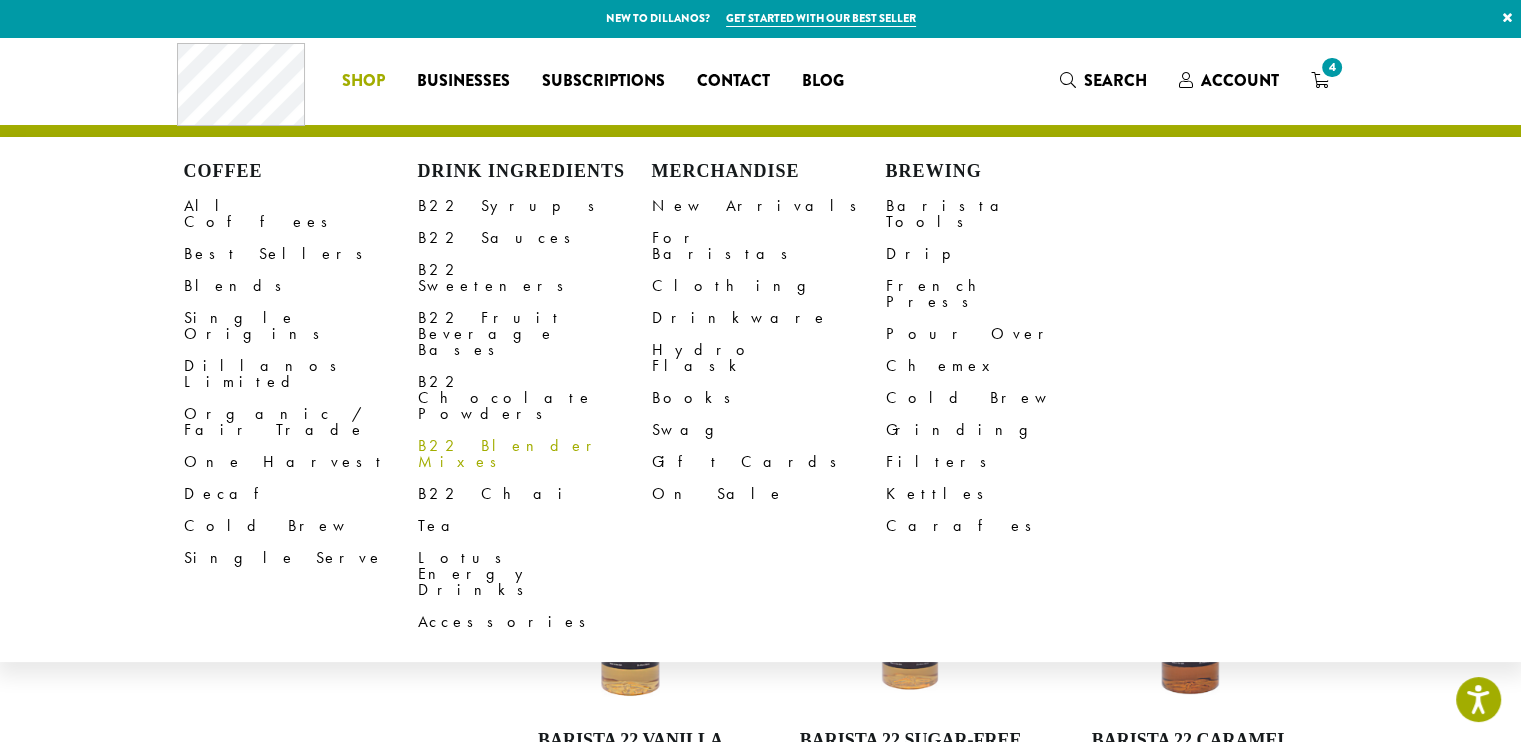 click on "B22 Blender Mixes" at bounding box center [535, 454] 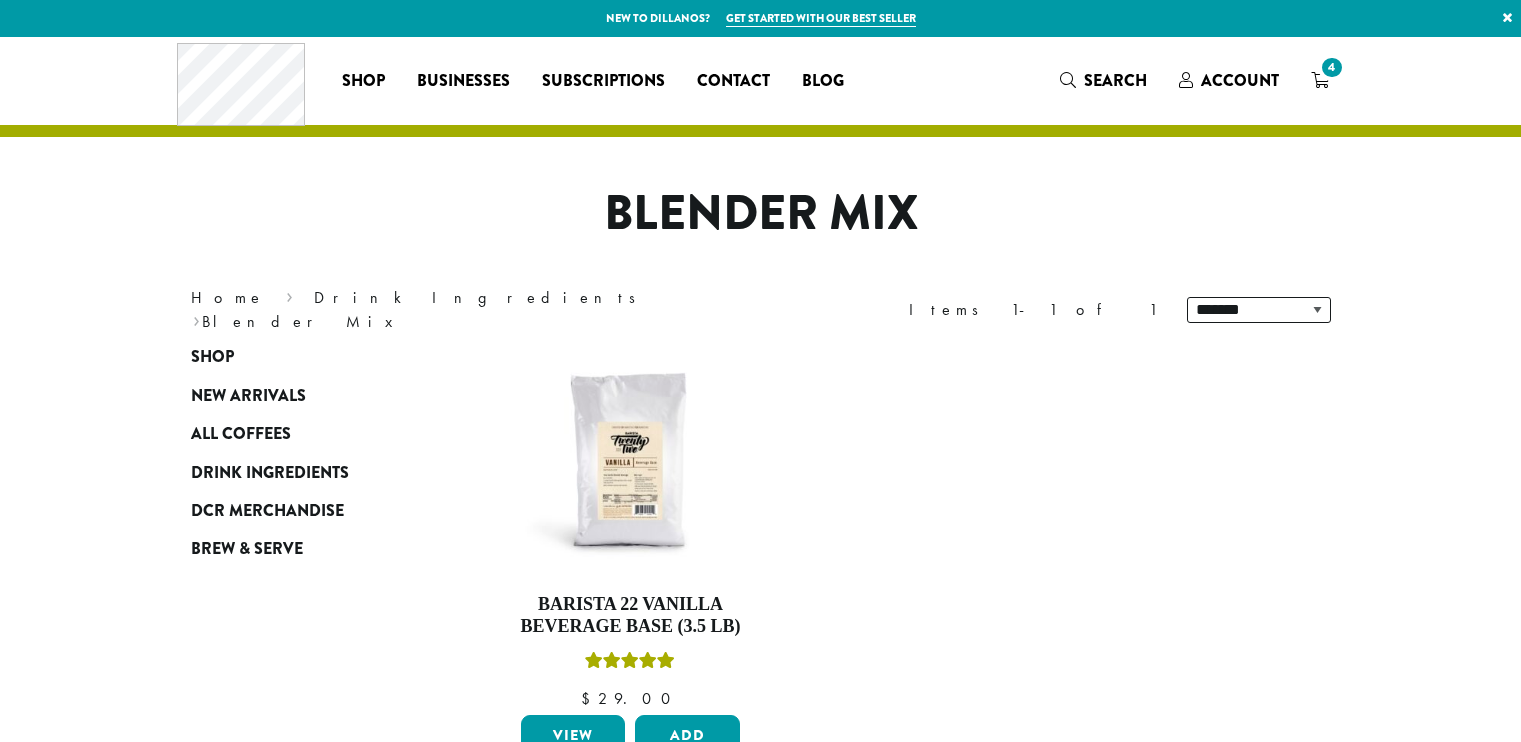 scroll, scrollTop: 0, scrollLeft: 0, axis: both 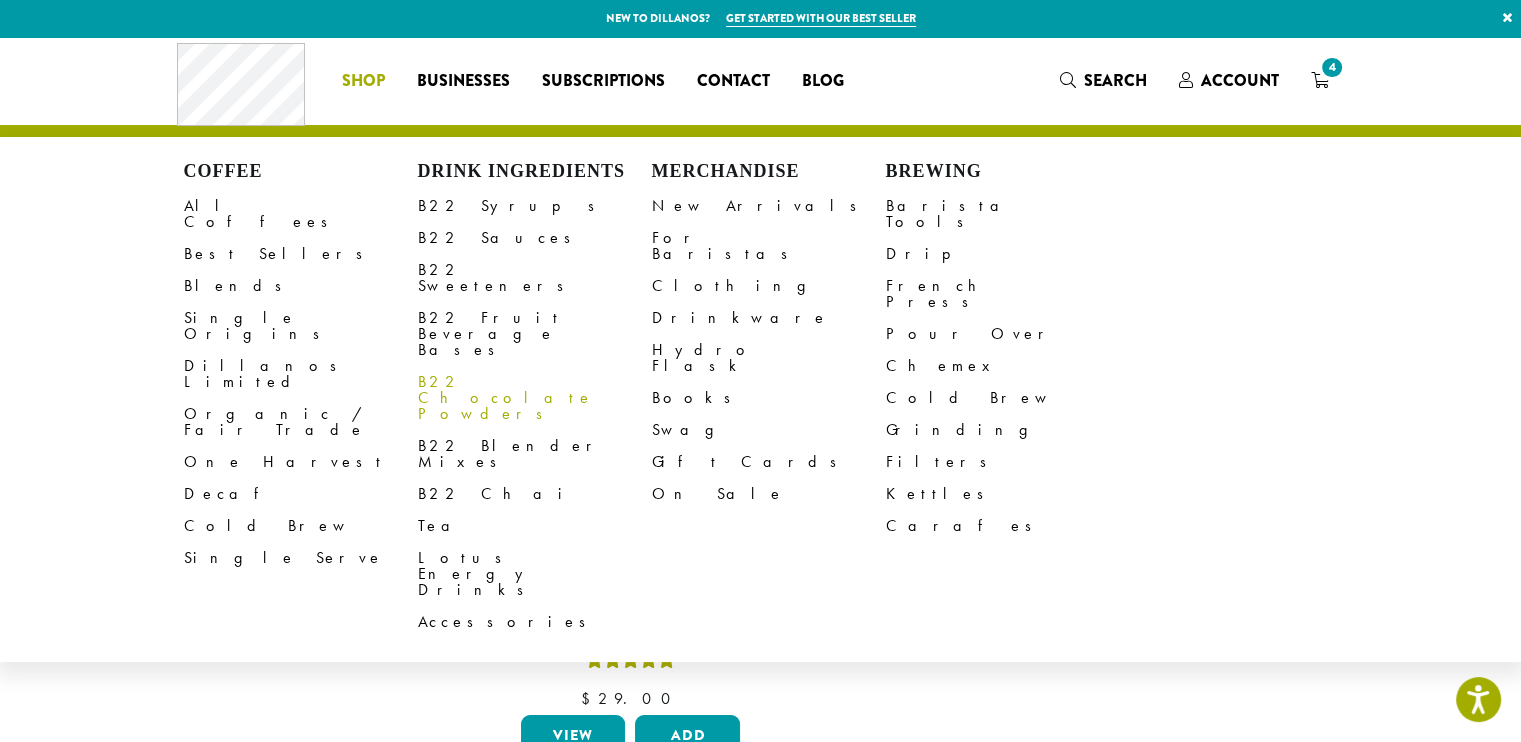 click on "B22 Chocolate Powders" at bounding box center [535, 398] 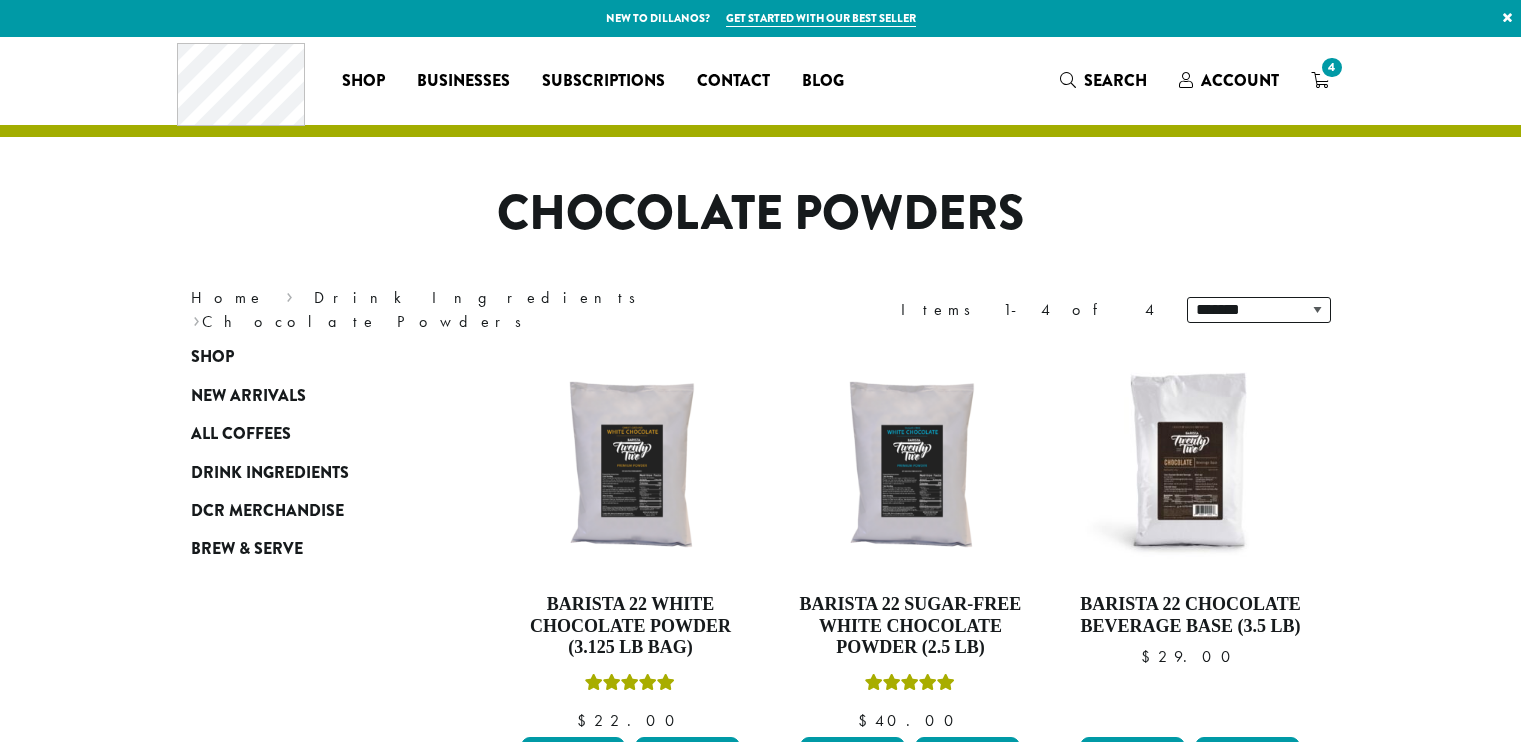scroll, scrollTop: 0, scrollLeft: 0, axis: both 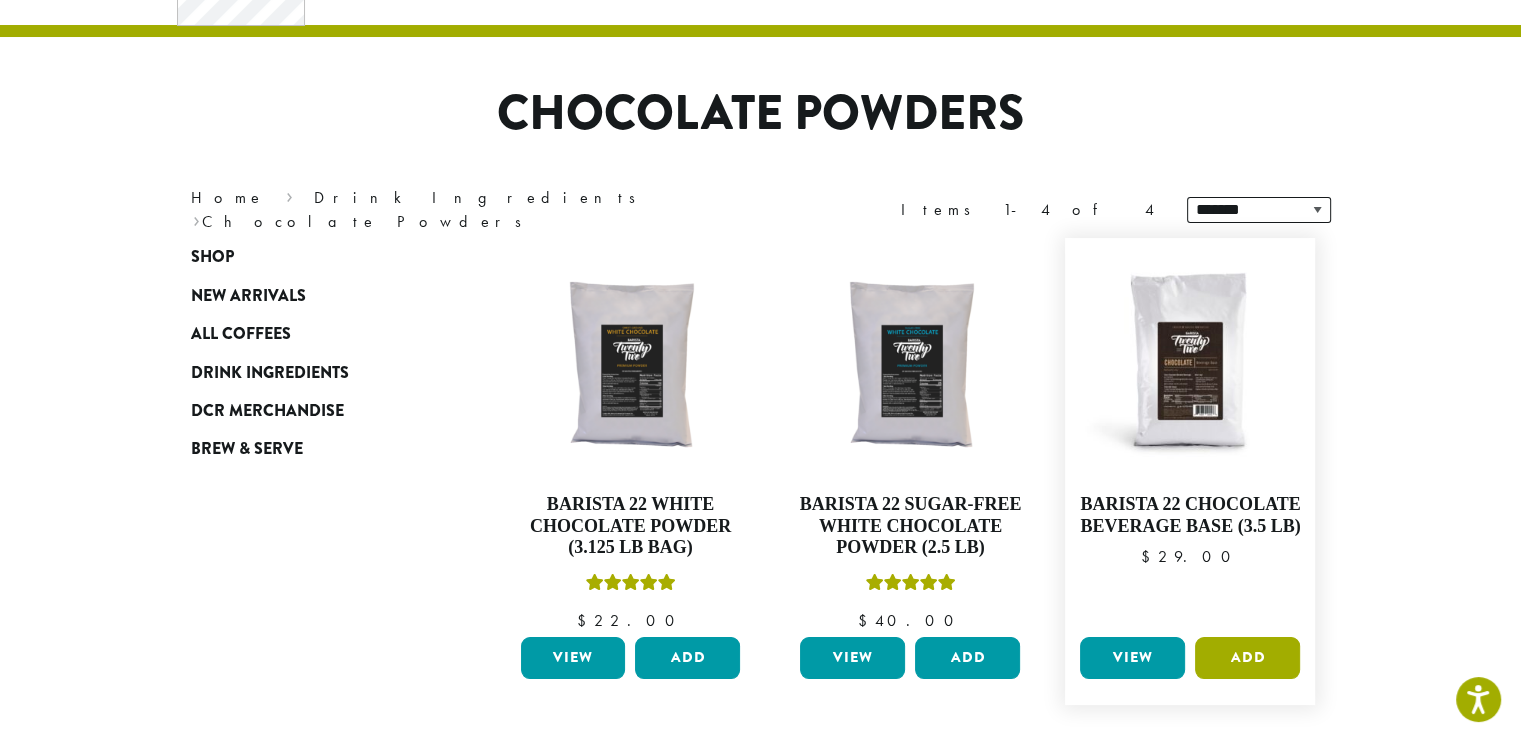 click on "Add" at bounding box center [1247, 658] 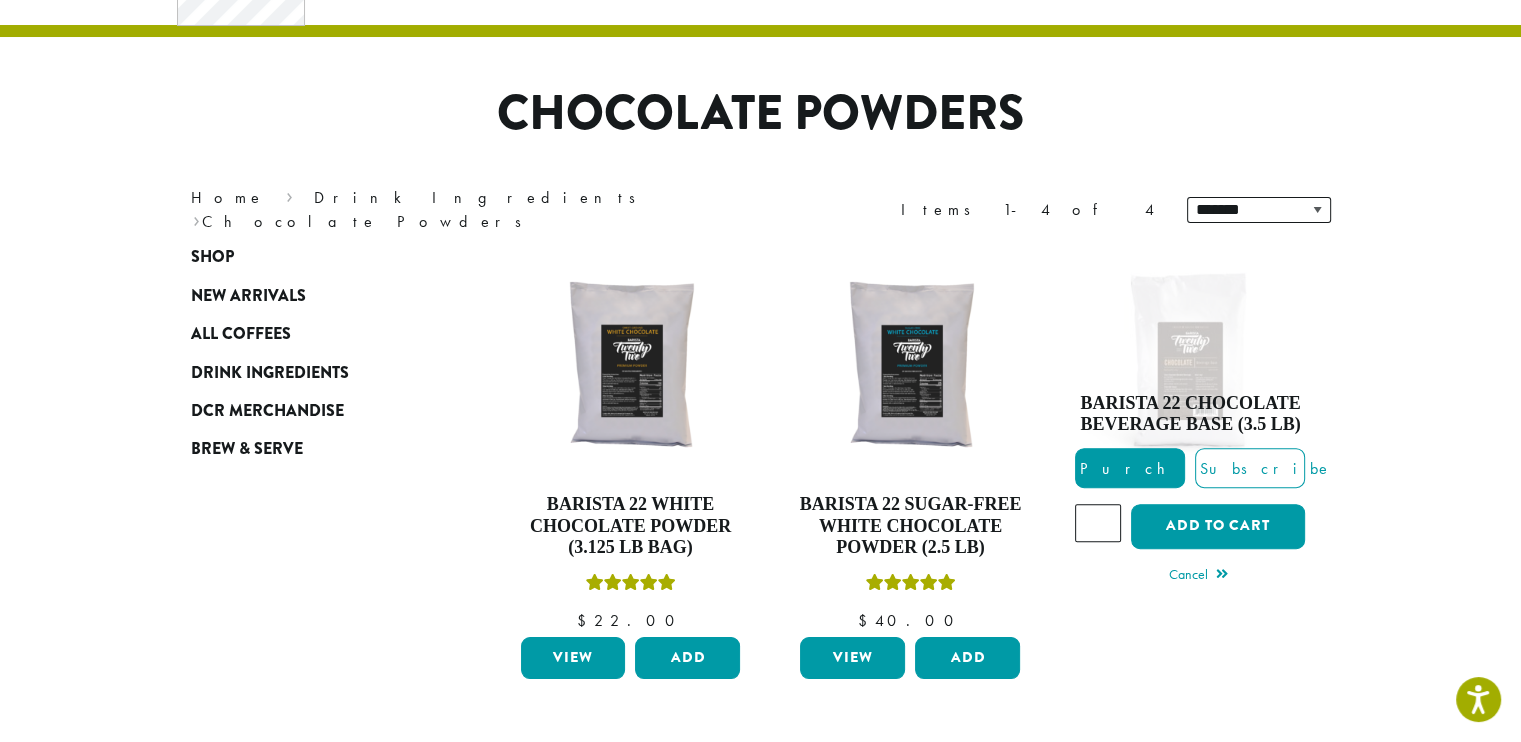 click on "**********" at bounding box center (760, 648) 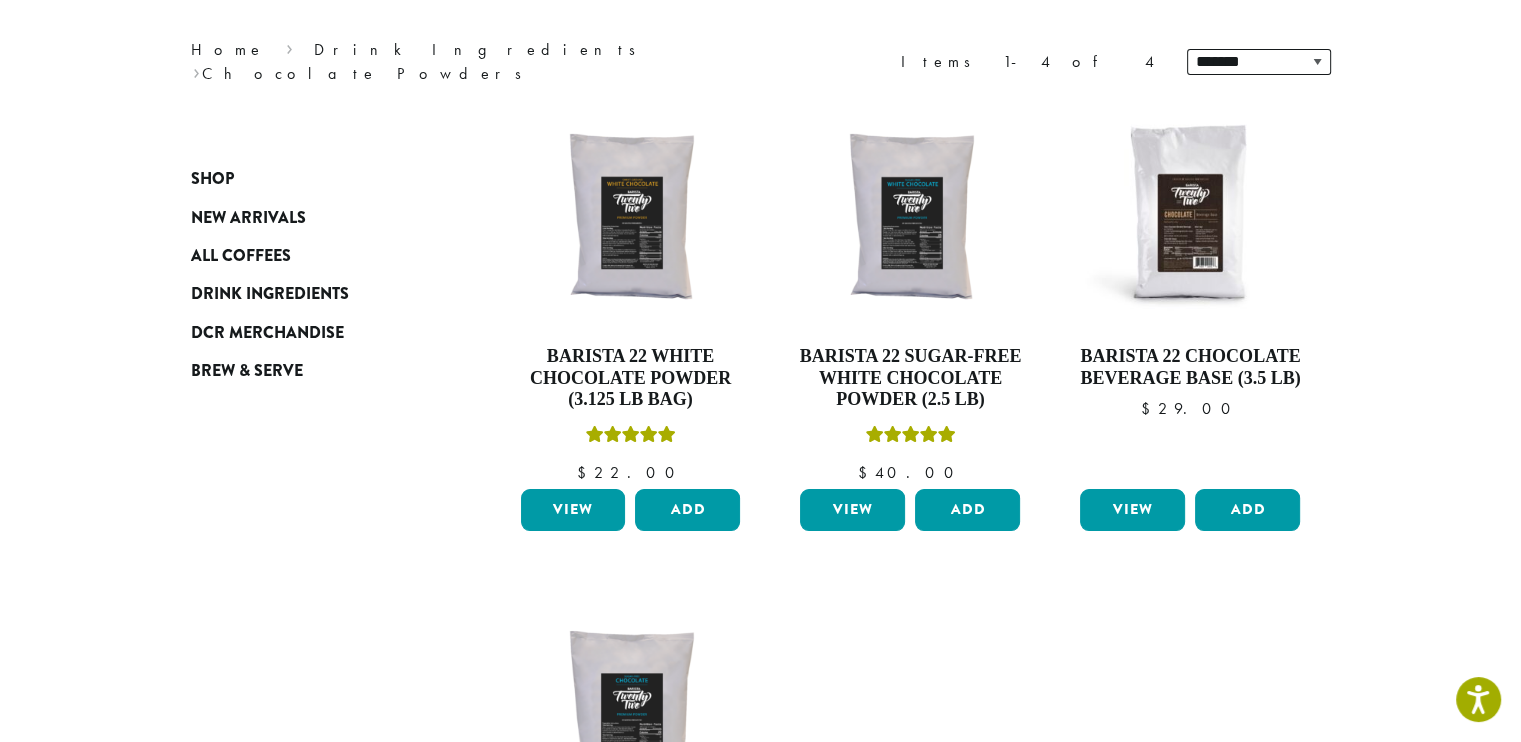 scroll, scrollTop: 200, scrollLeft: 0, axis: vertical 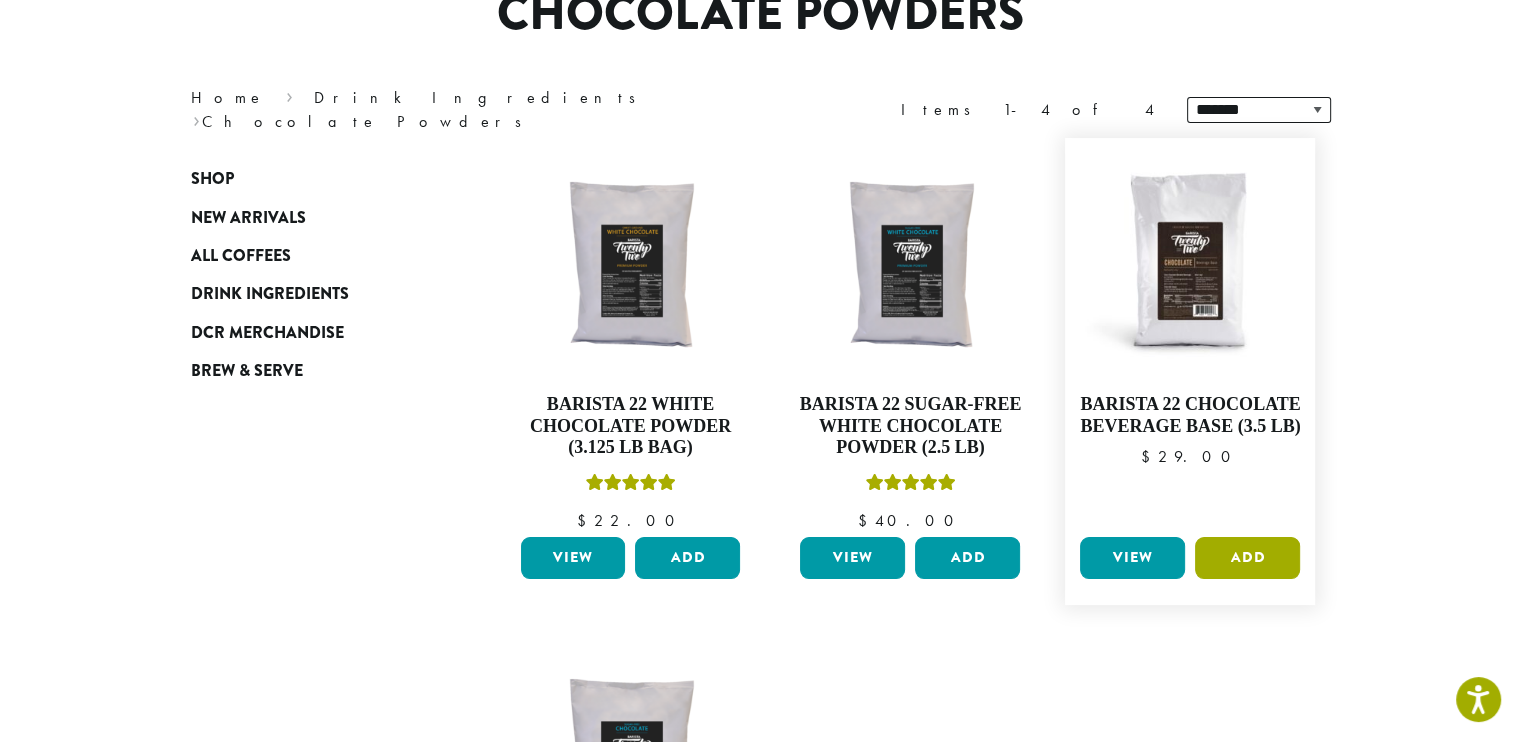 click on "Add" at bounding box center (1247, 558) 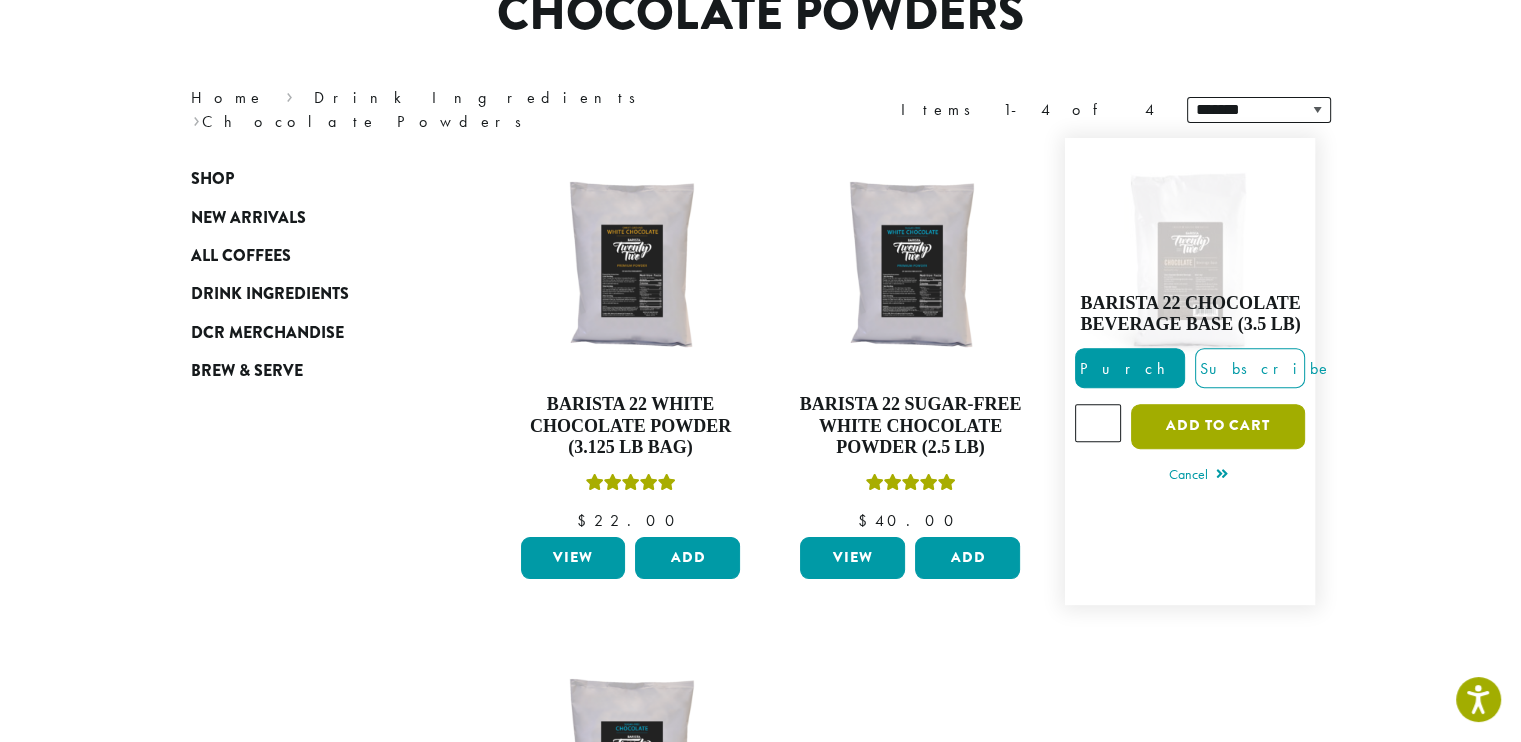 click on "Add to cart" at bounding box center [1218, 426] 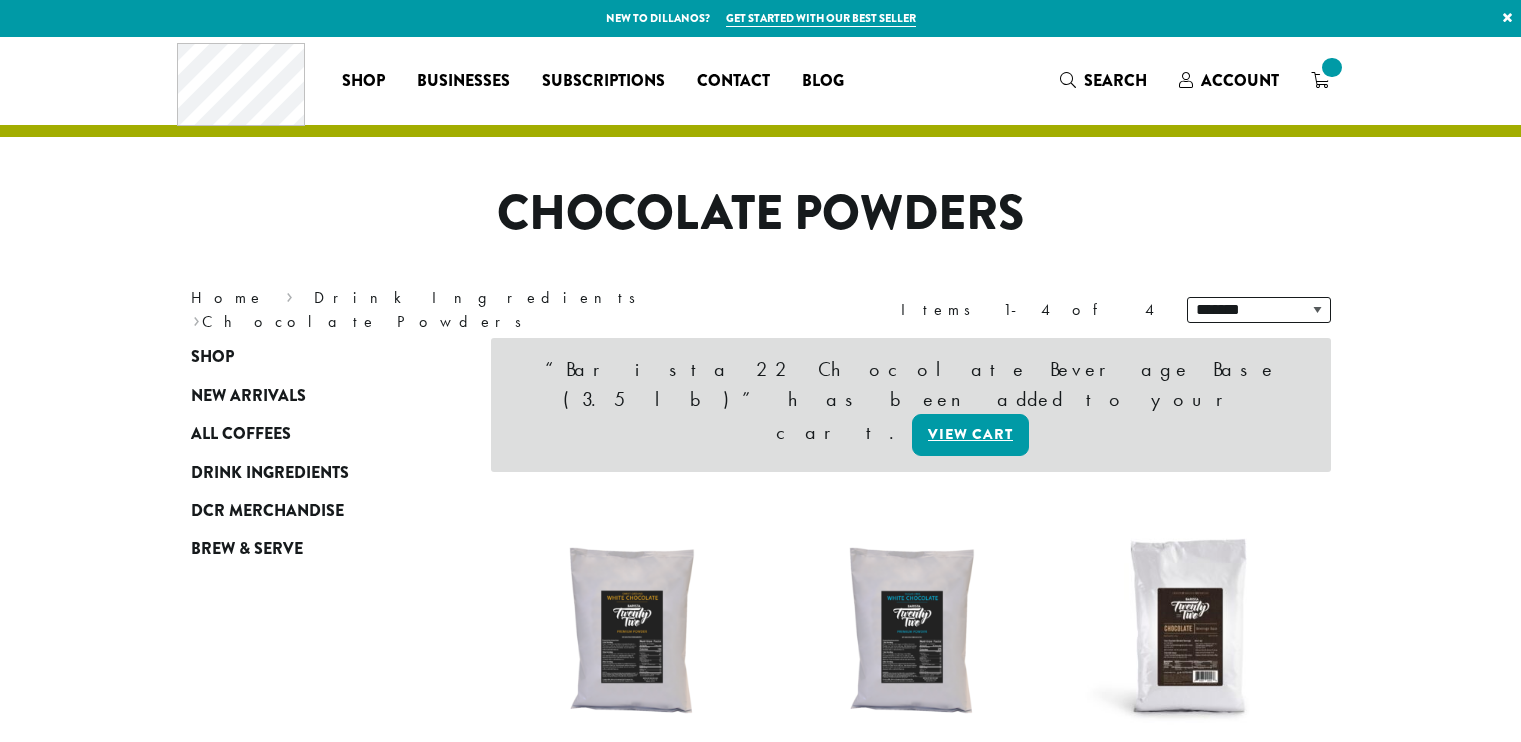scroll, scrollTop: 0, scrollLeft: 0, axis: both 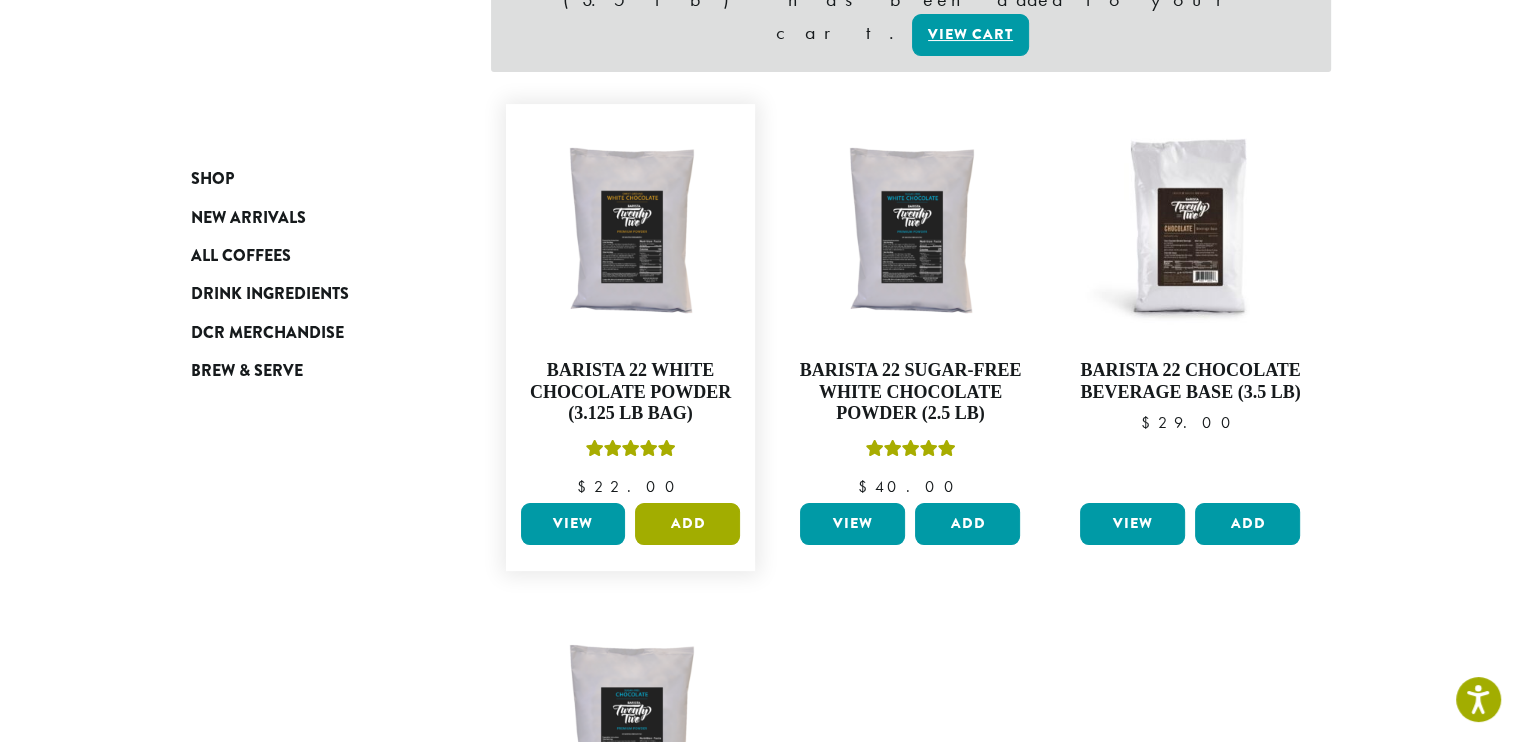 click on "Add" at bounding box center [687, 524] 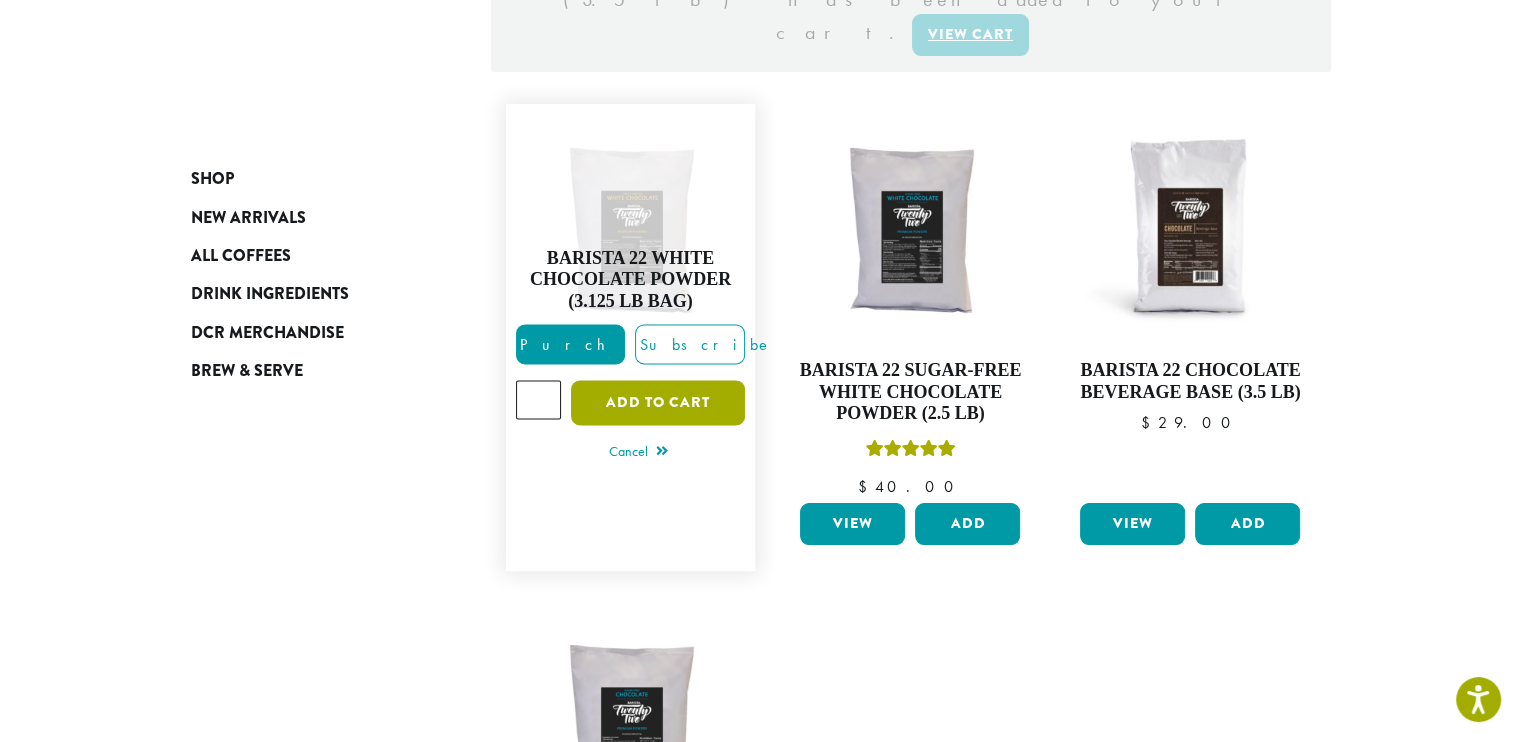 click on "Add to cart" at bounding box center (658, 403) 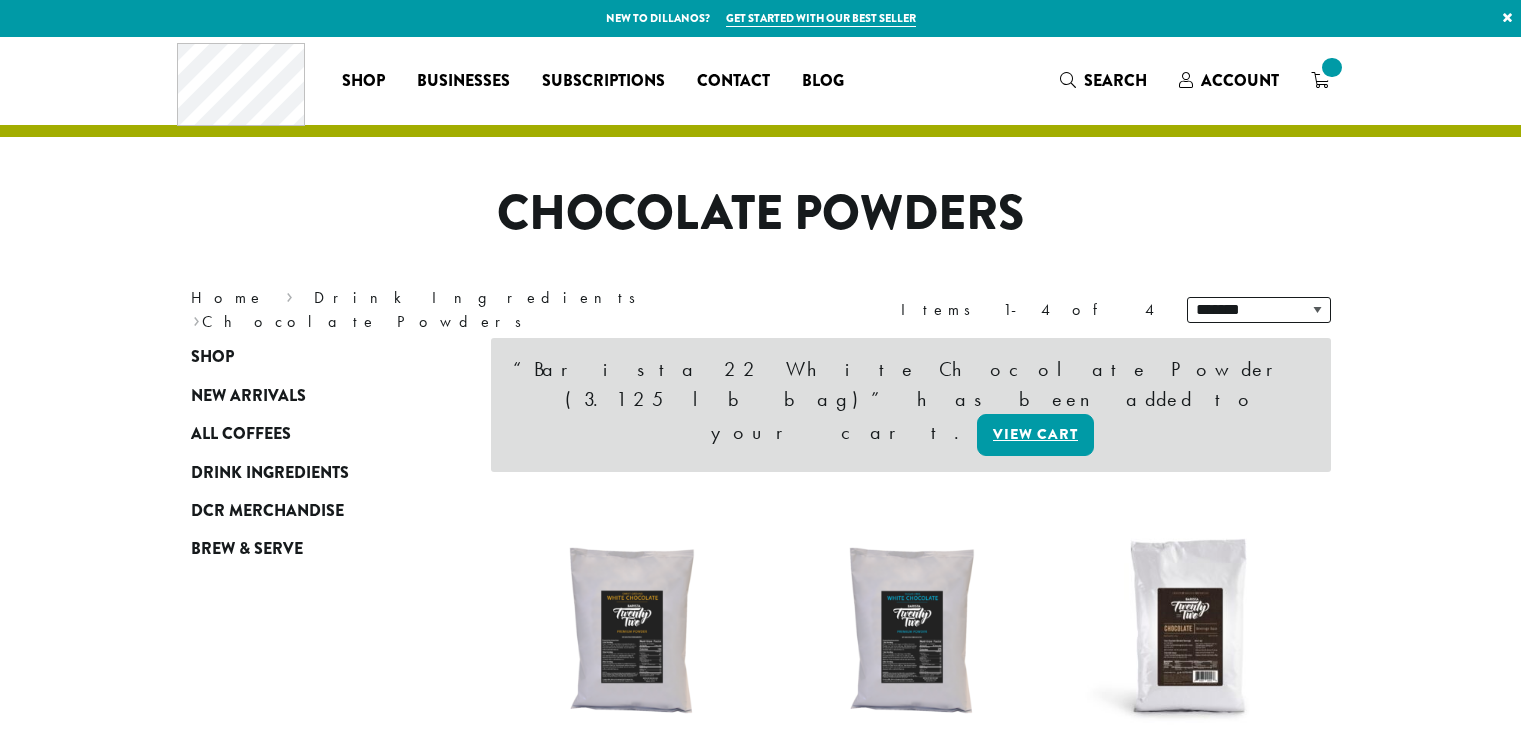 scroll, scrollTop: 0, scrollLeft: 0, axis: both 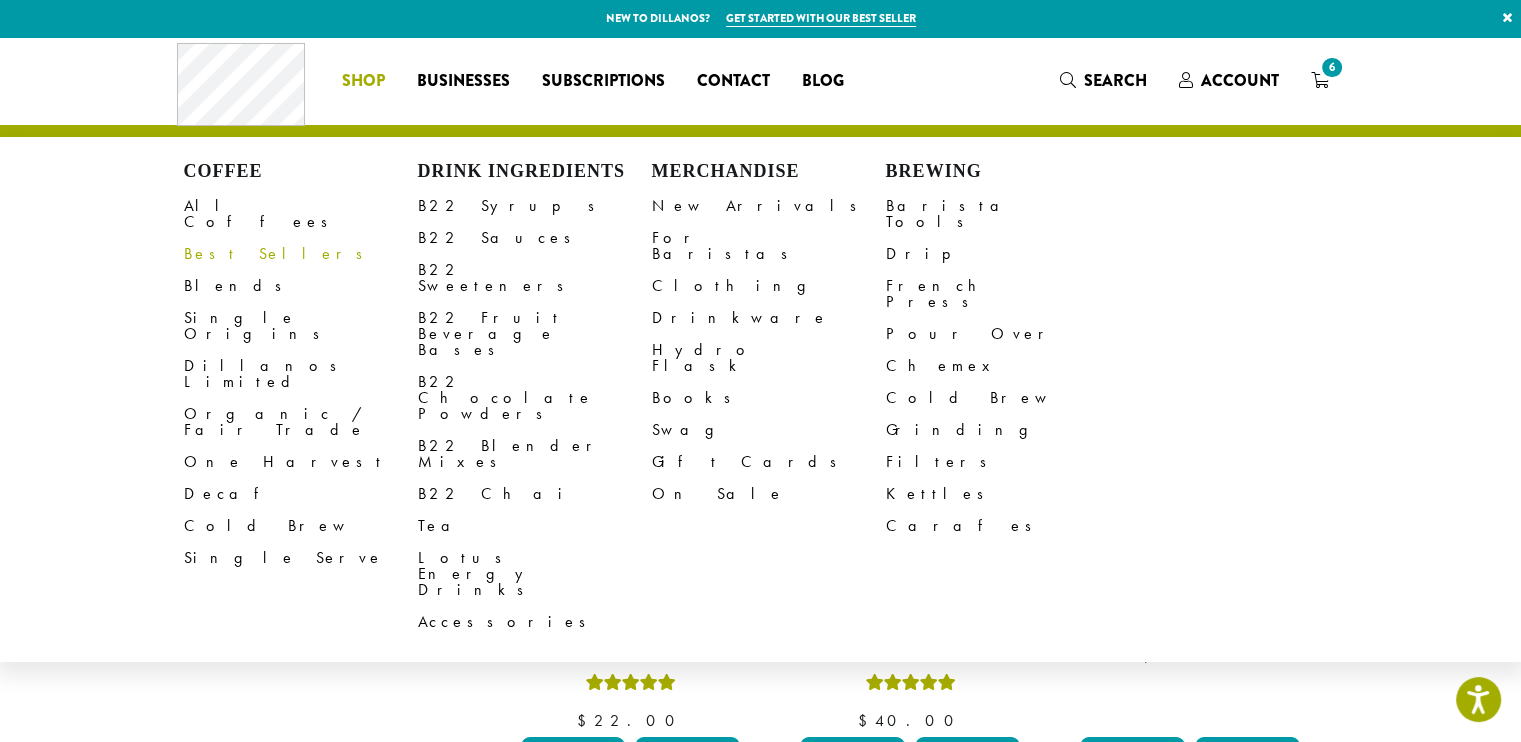 click on "Best Sellers" at bounding box center [301, 254] 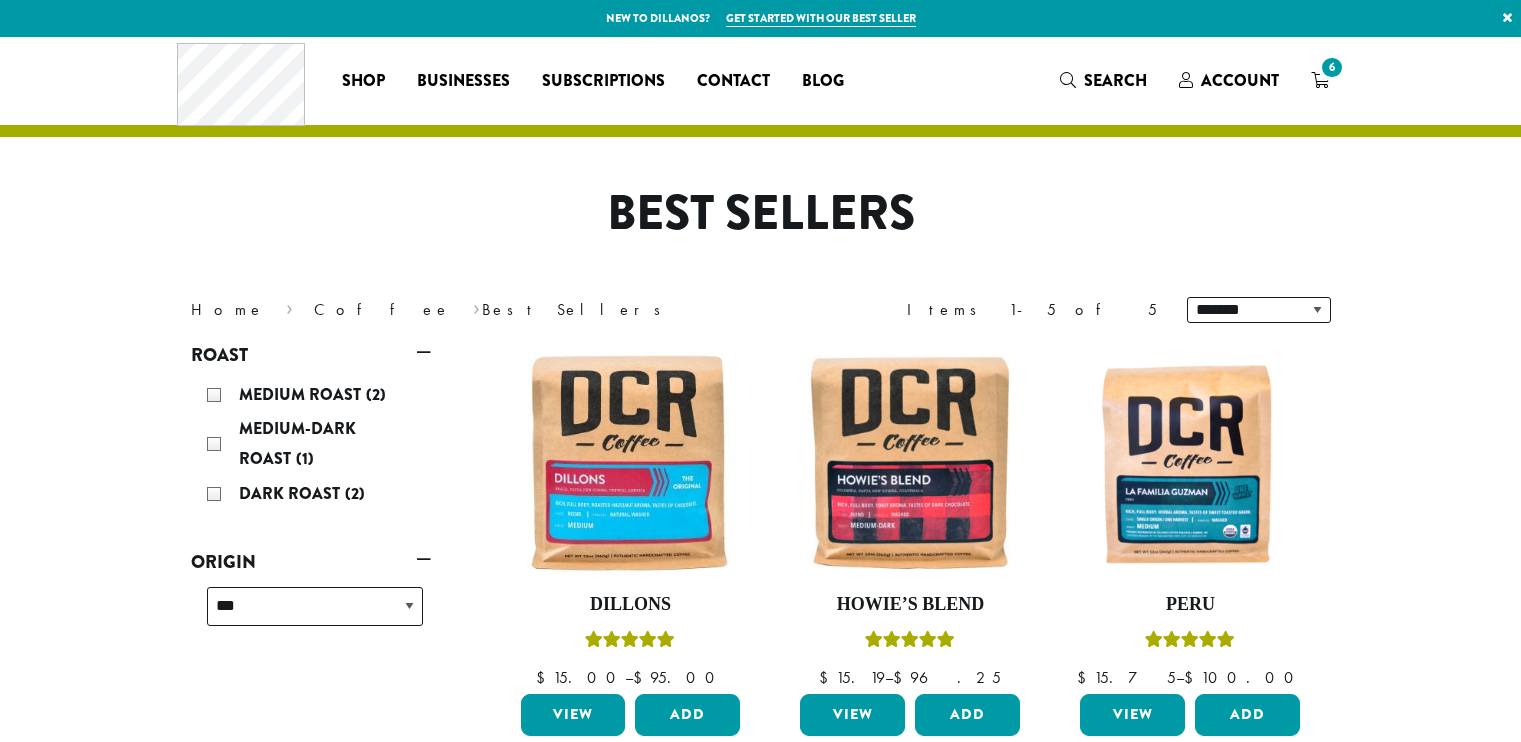 scroll, scrollTop: 0, scrollLeft: 0, axis: both 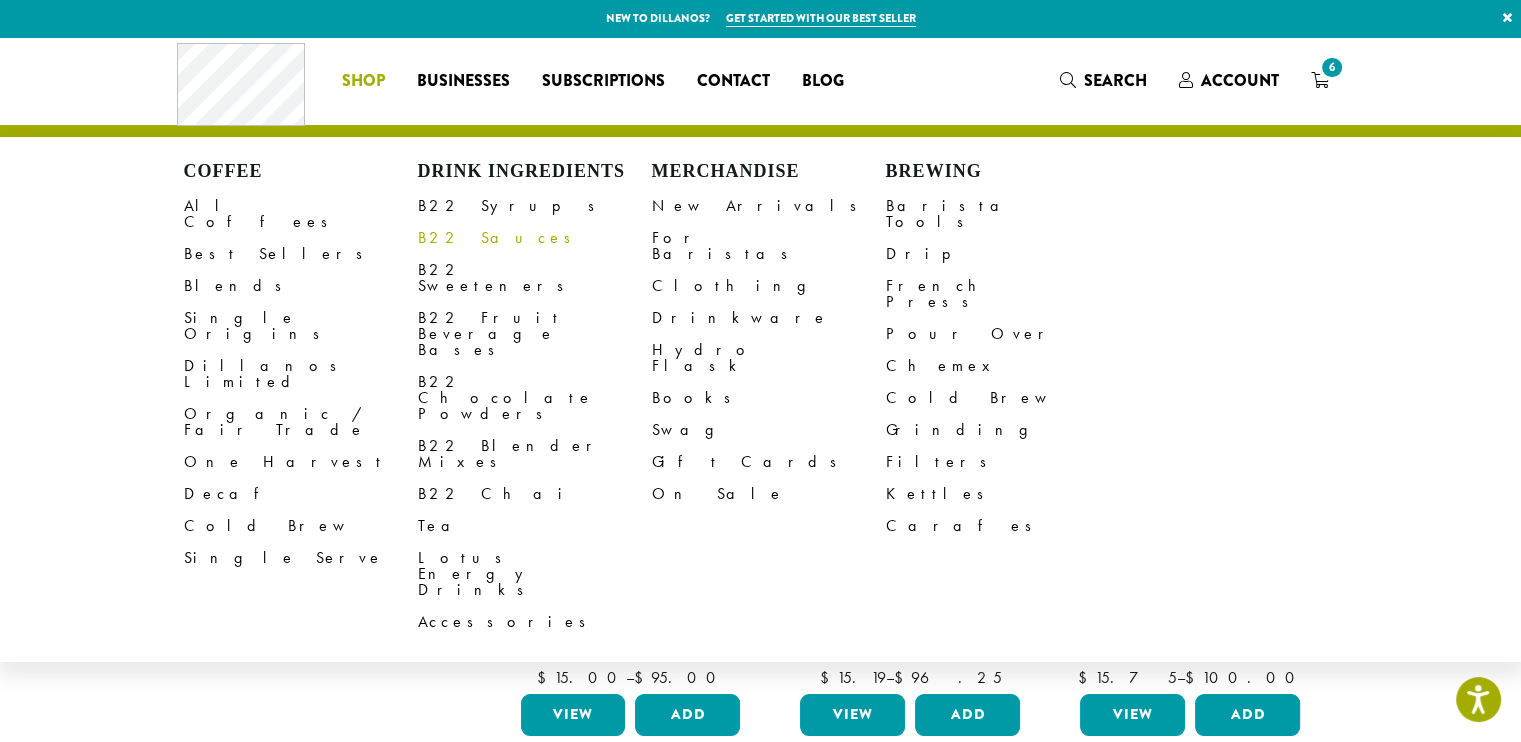 click on "B22 Sauces" at bounding box center [535, 238] 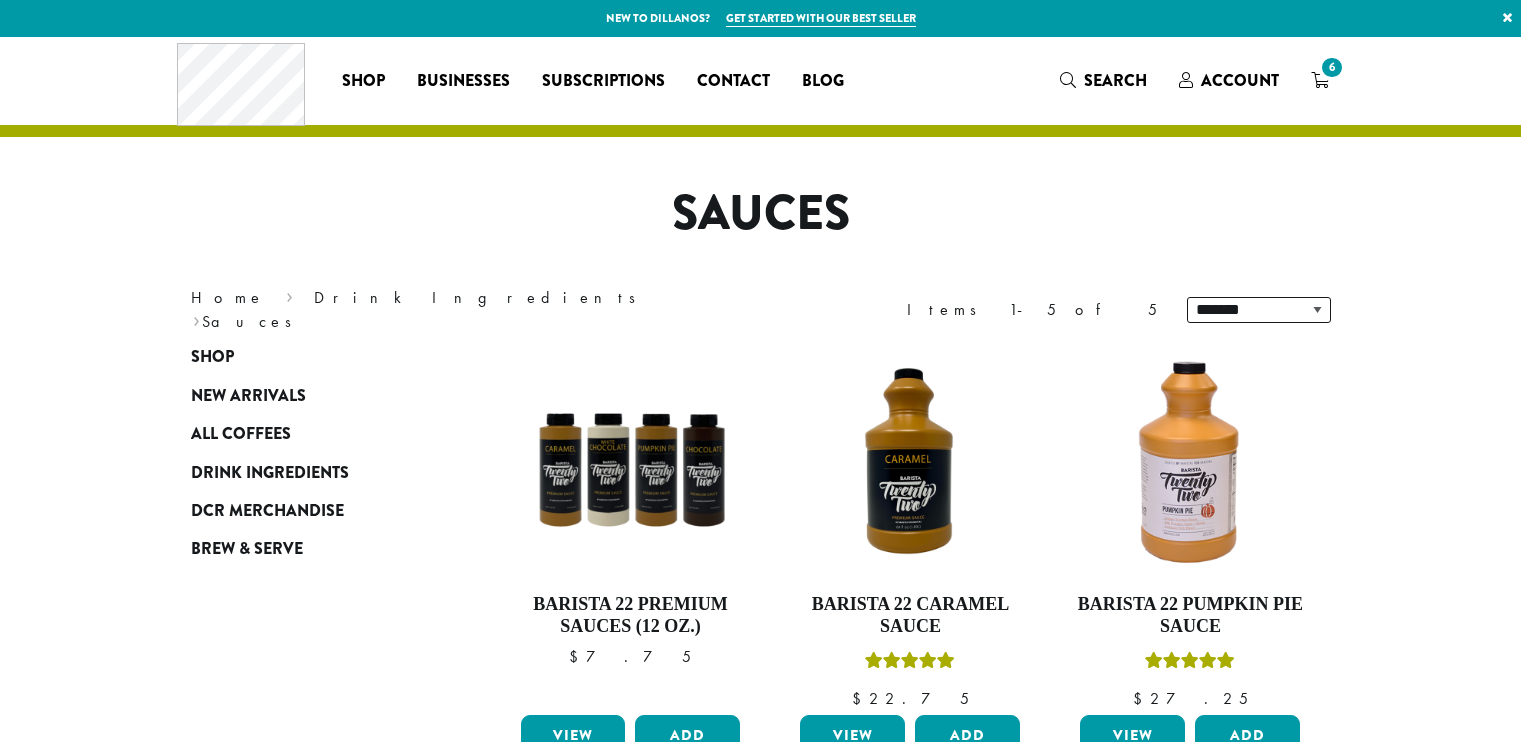 scroll, scrollTop: 0, scrollLeft: 0, axis: both 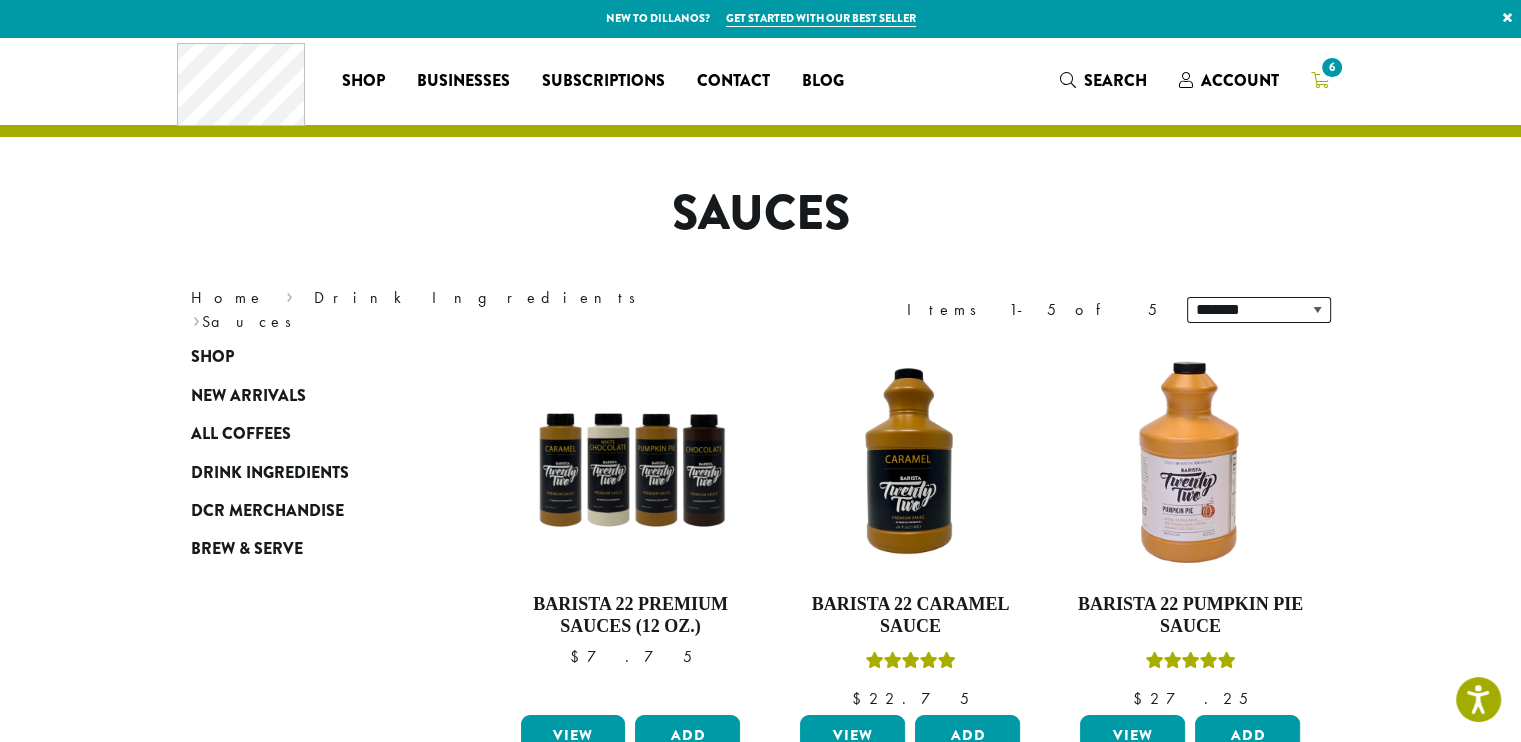 click on "6" at bounding box center [1320, 80] 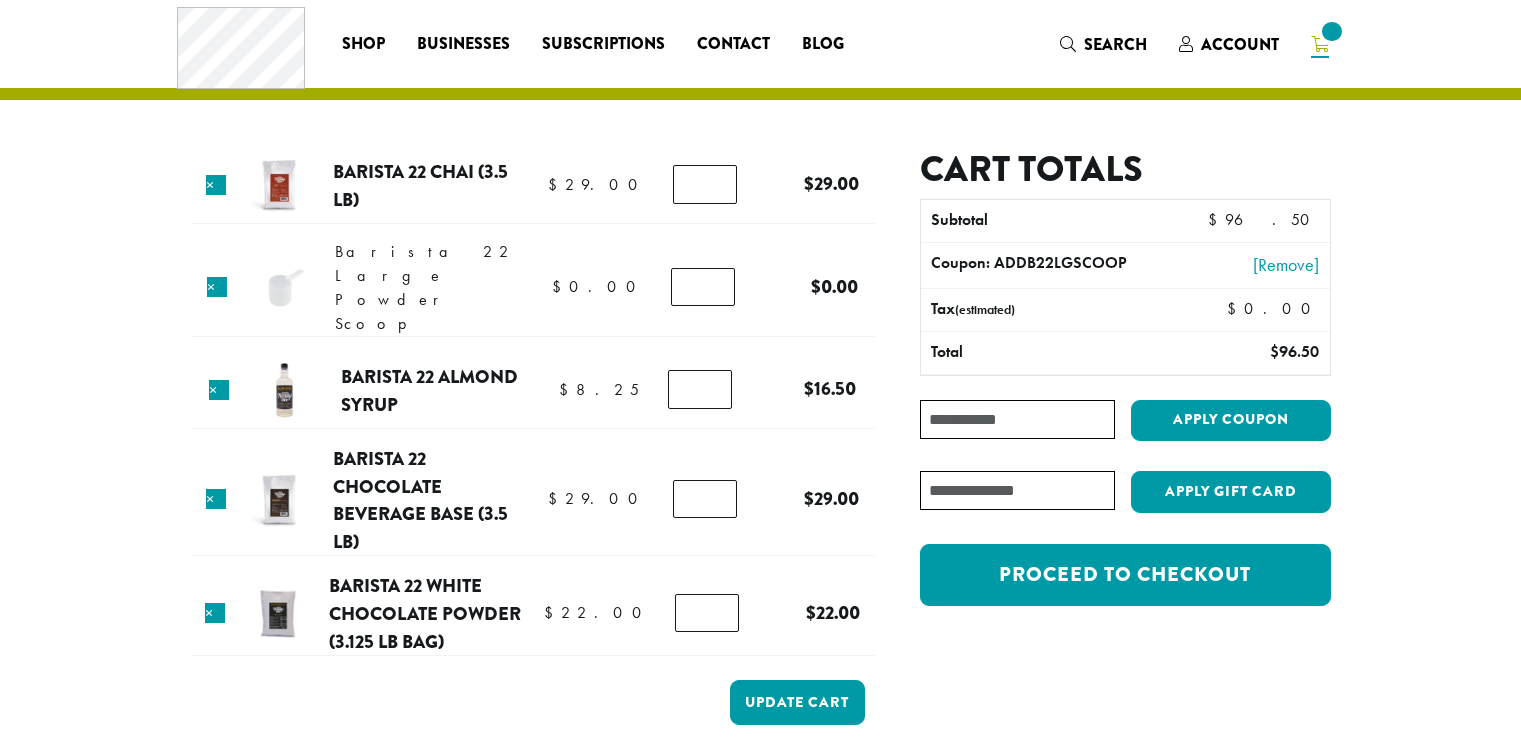 scroll, scrollTop: 0, scrollLeft: 0, axis: both 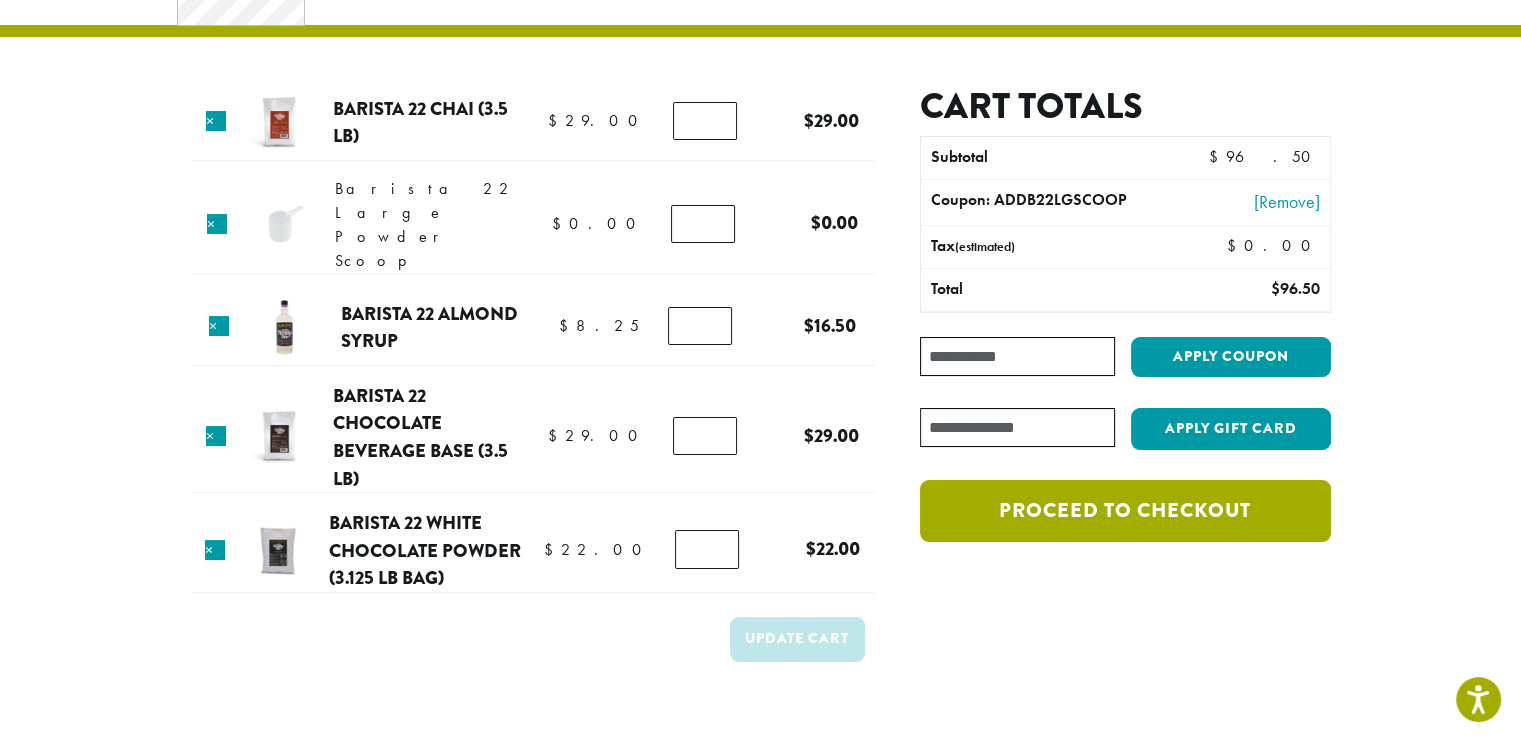 click on "Proceed to checkout" at bounding box center (1125, 511) 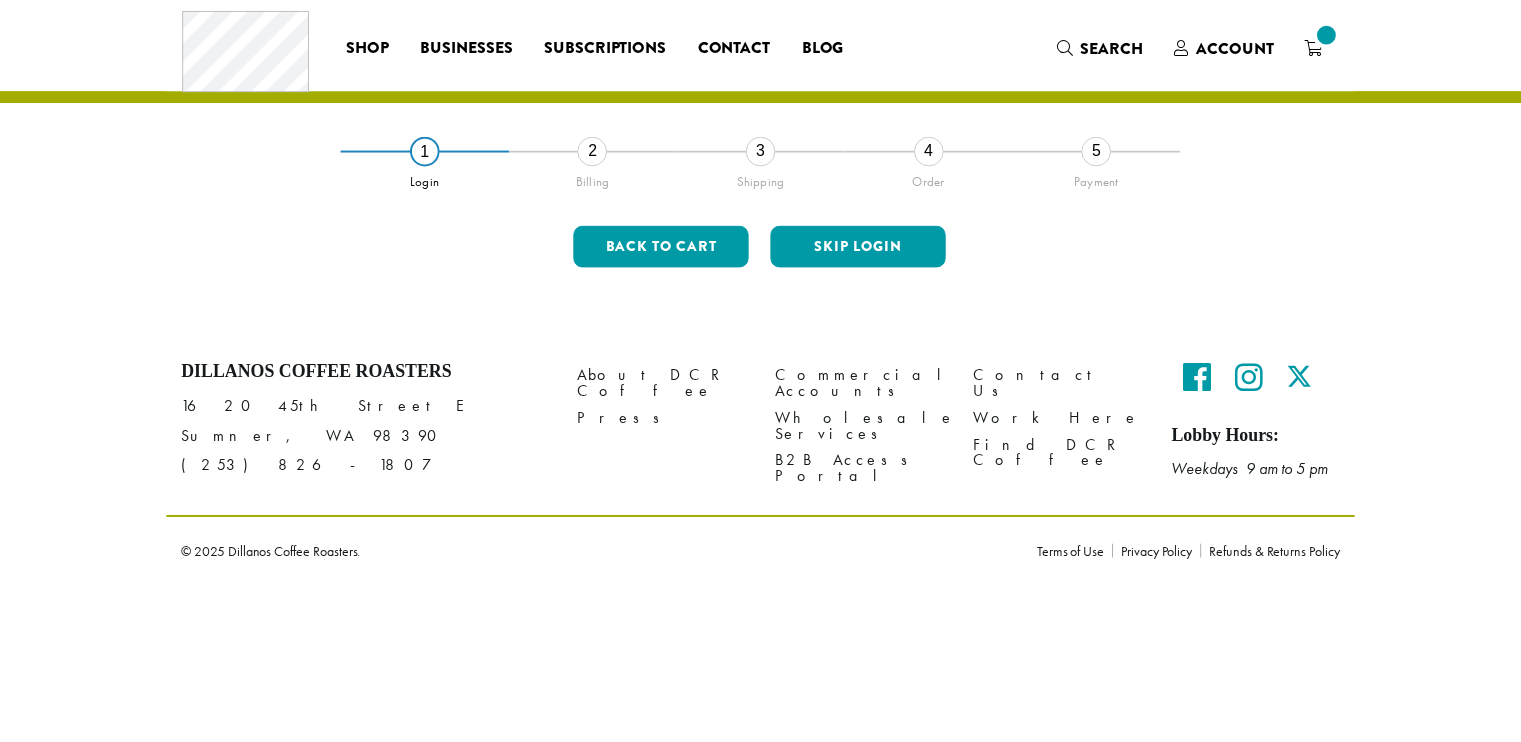 scroll, scrollTop: 0, scrollLeft: 0, axis: both 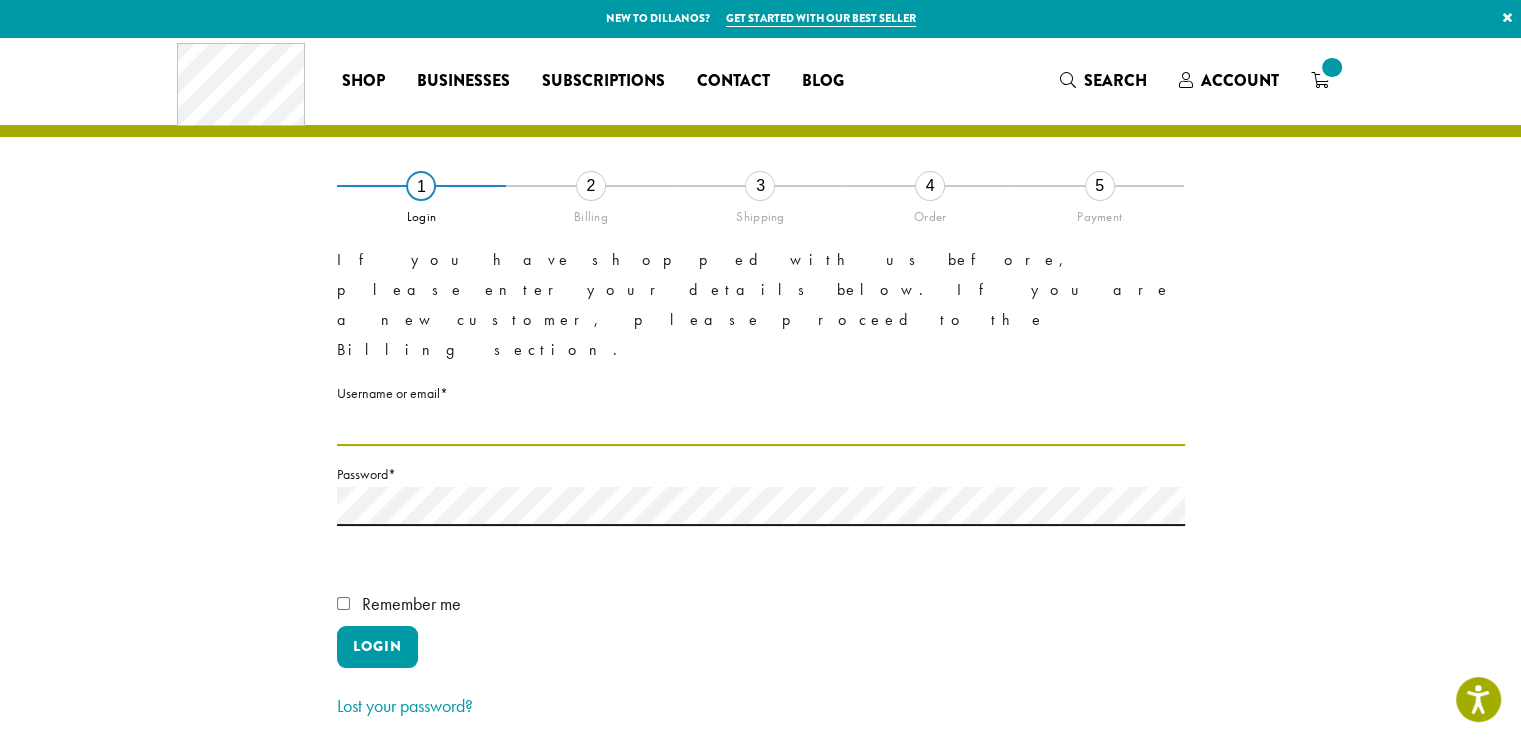click on "Username or email  * Required" at bounding box center [761, 426] 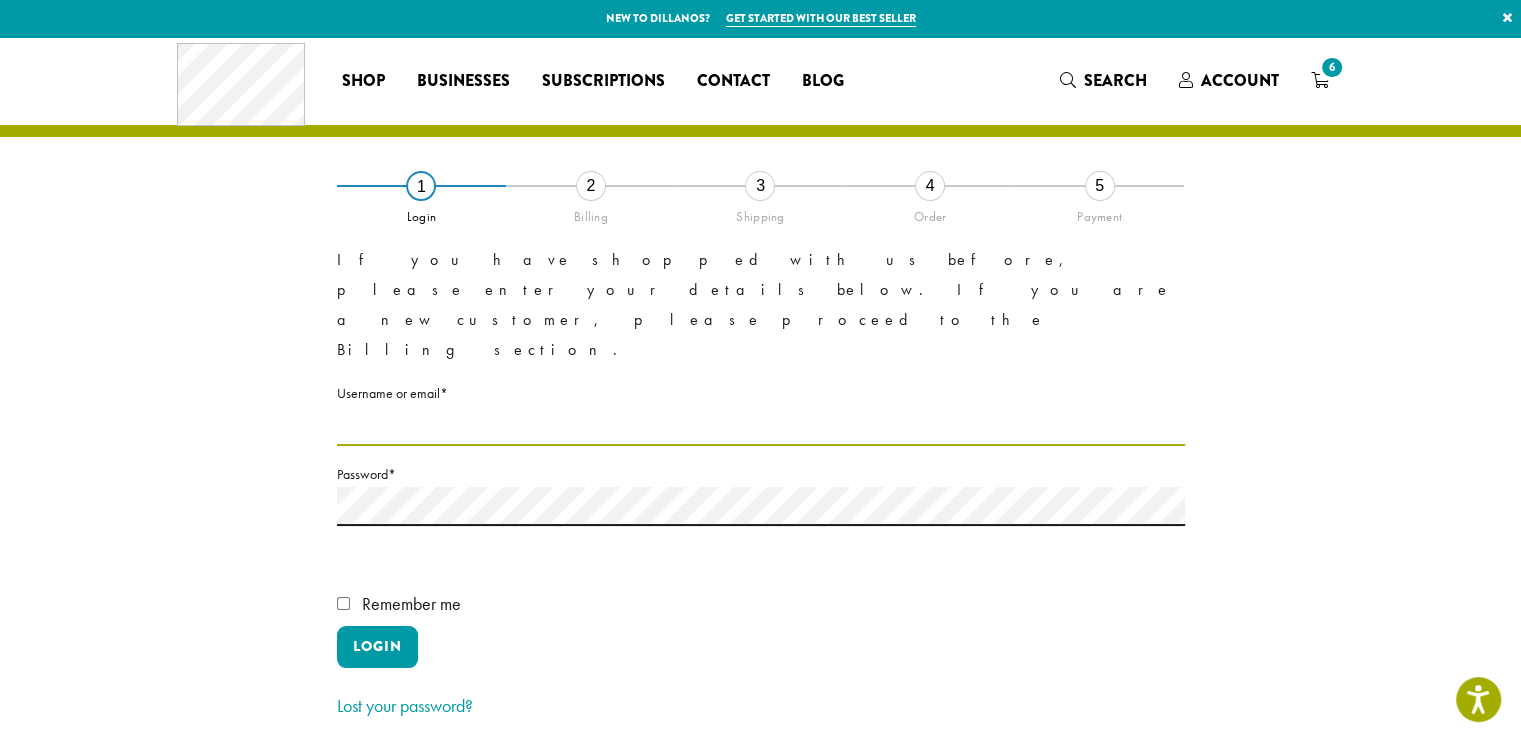 type on "**********" 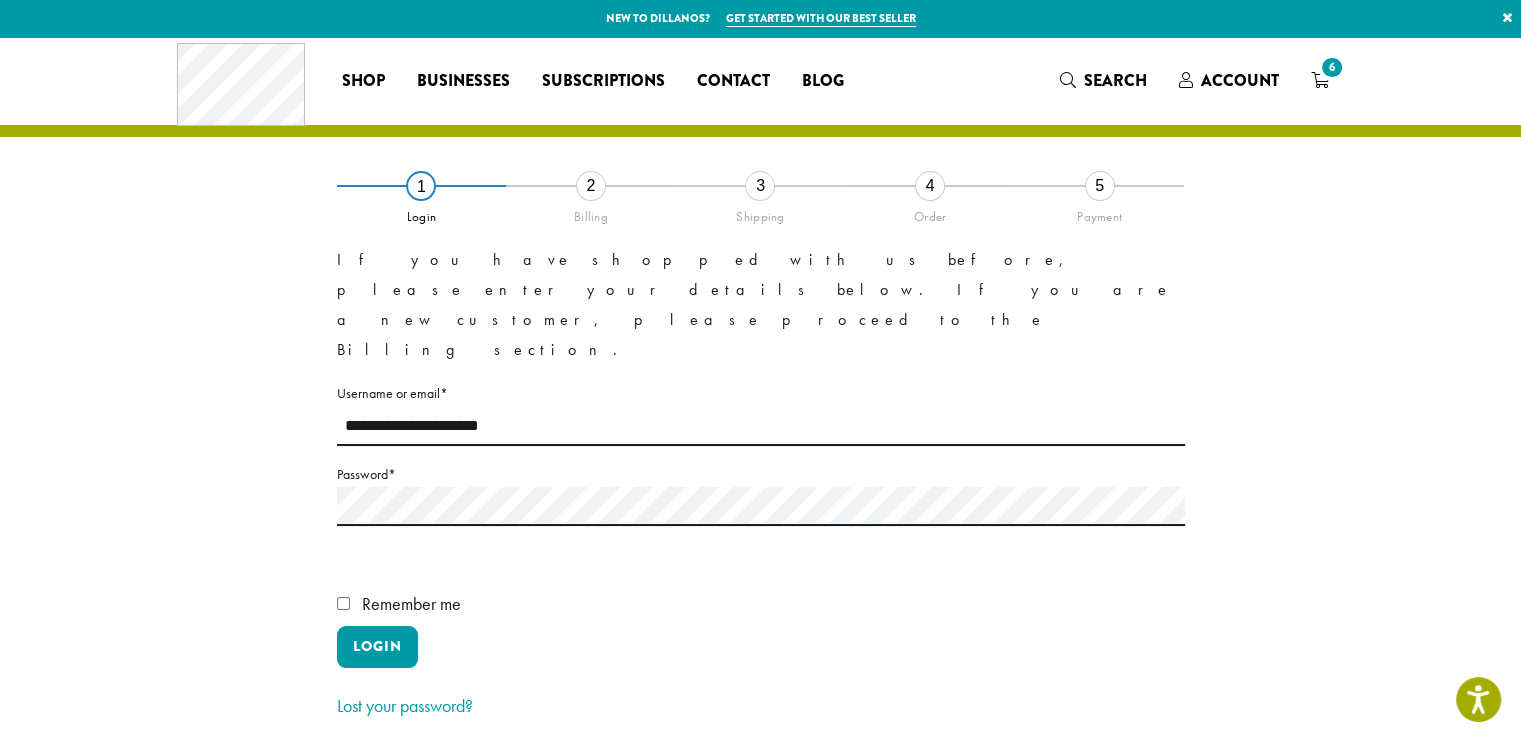 click on "Password  * Required" at bounding box center [761, 474] 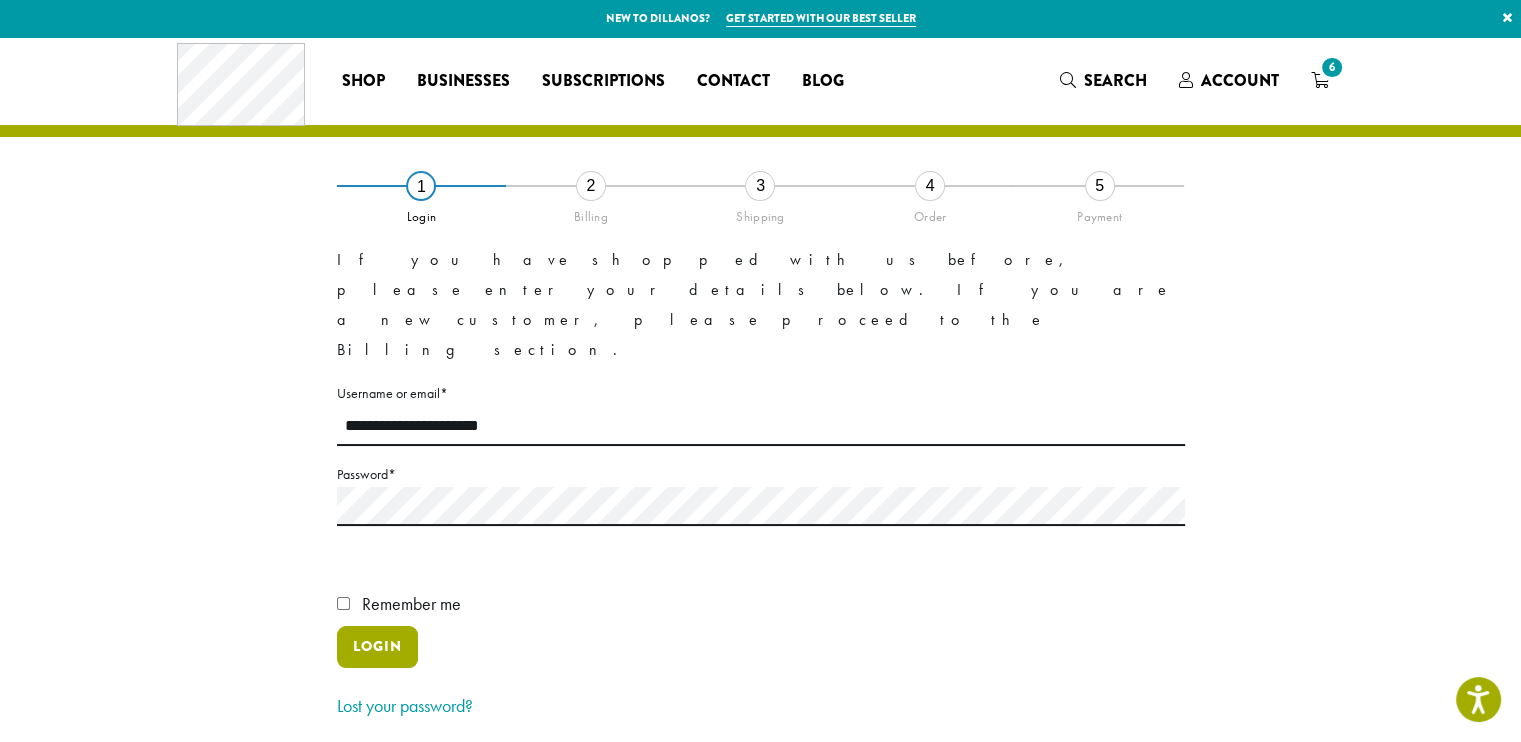 click on "Login" at bounding box center [377, 647] 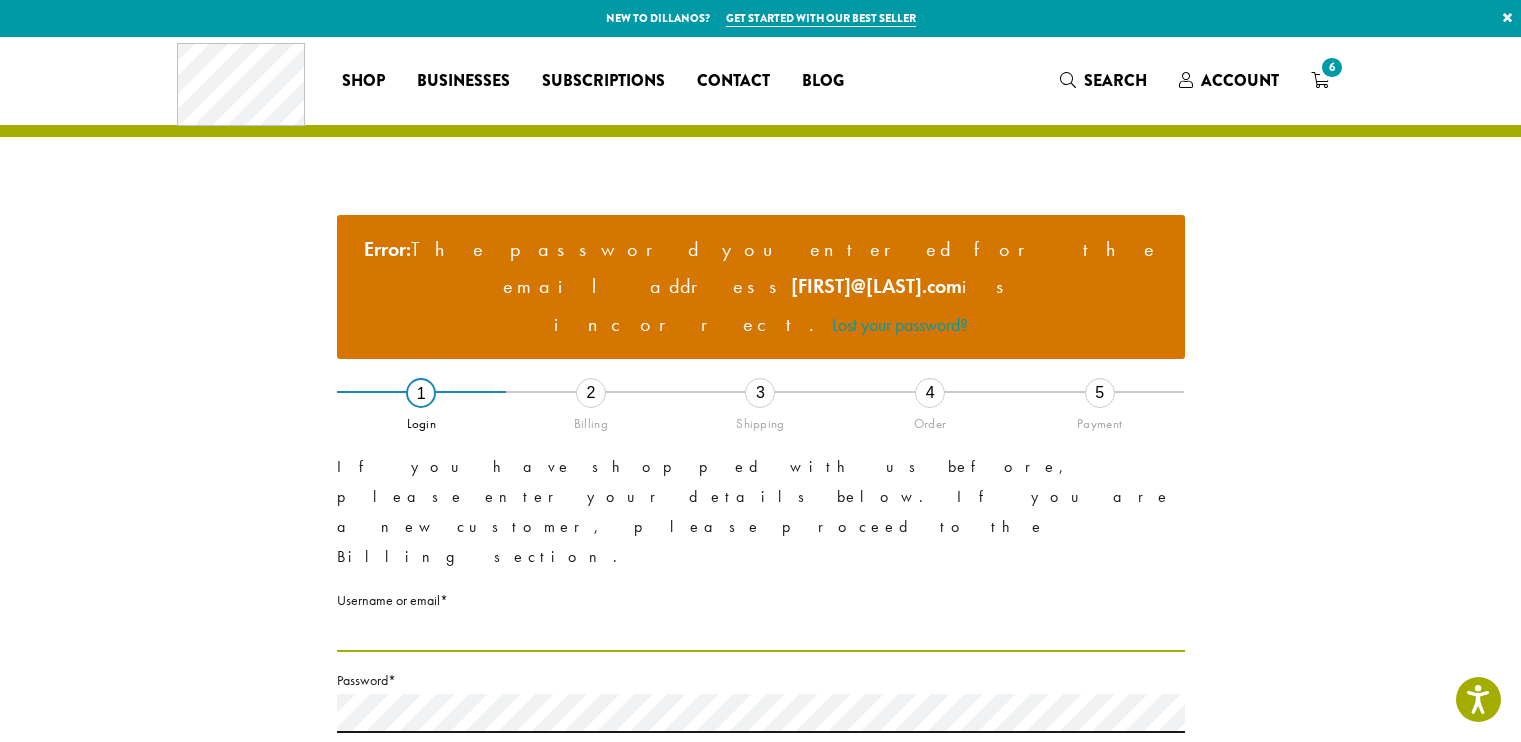 scroll, scrollTop: 0, scrollLeft: 0, axis: both 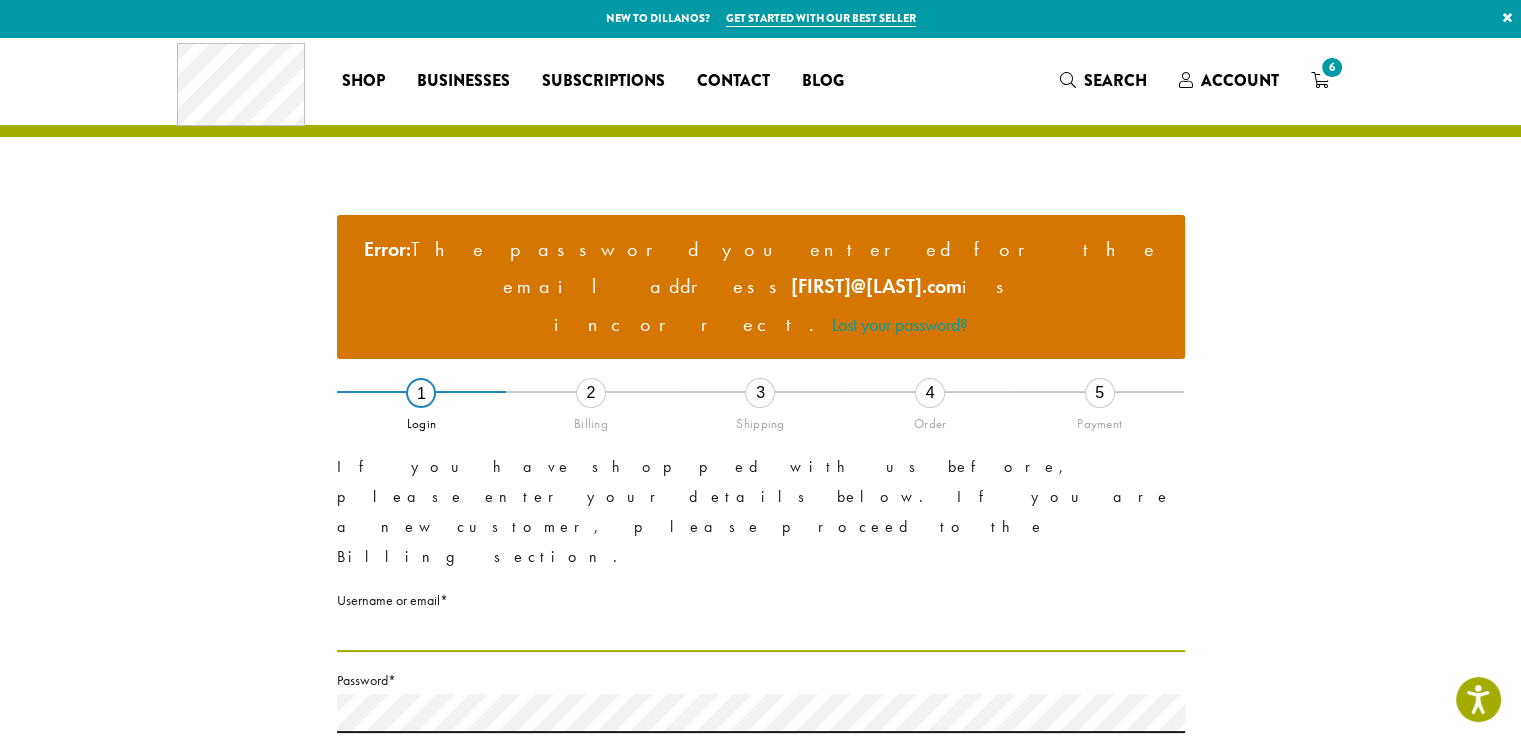 drag, startPoint x: 0, startPoint y: 0, endPoint x: 516, endPoint y: 489, distance: 710.89874 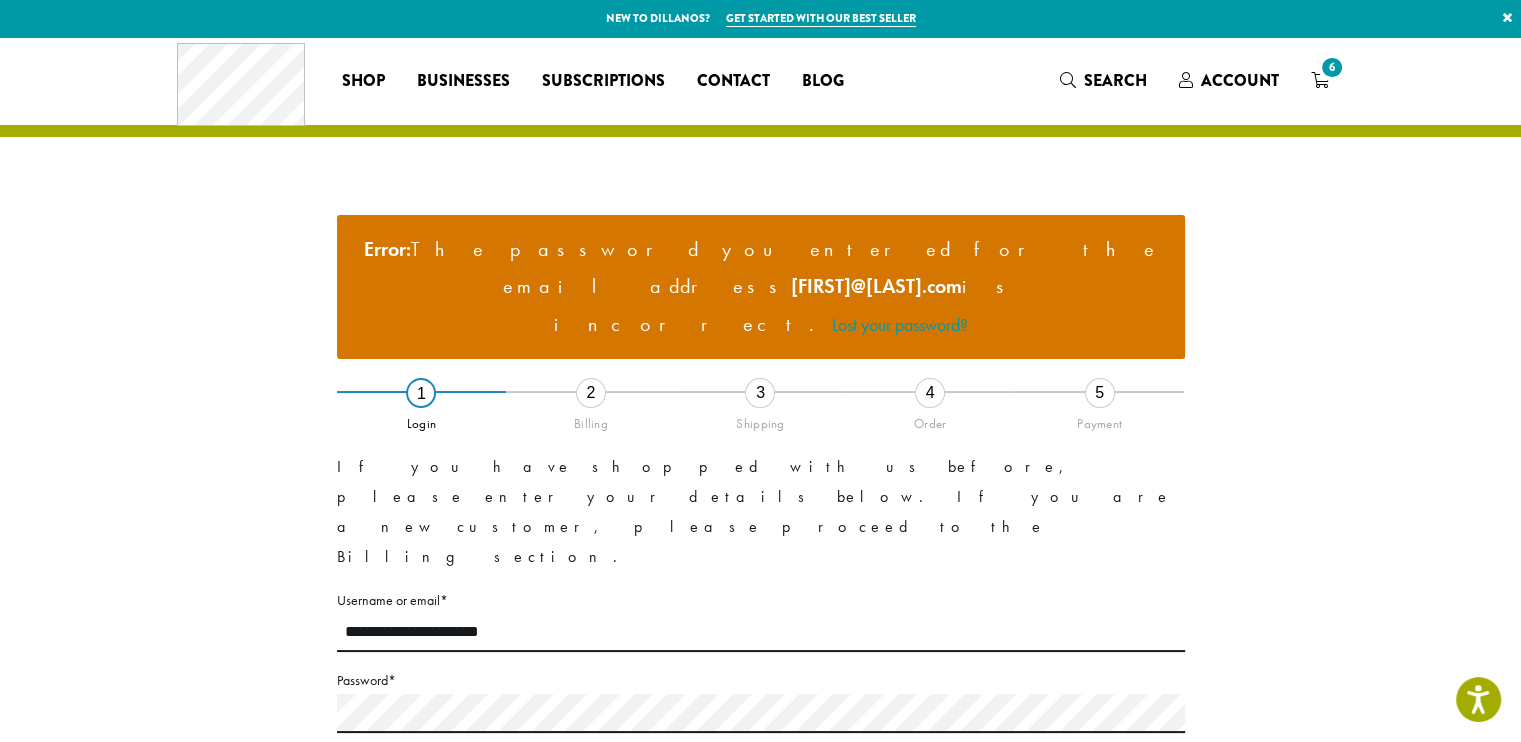 click on "Login" at bounding box center (377, 854) 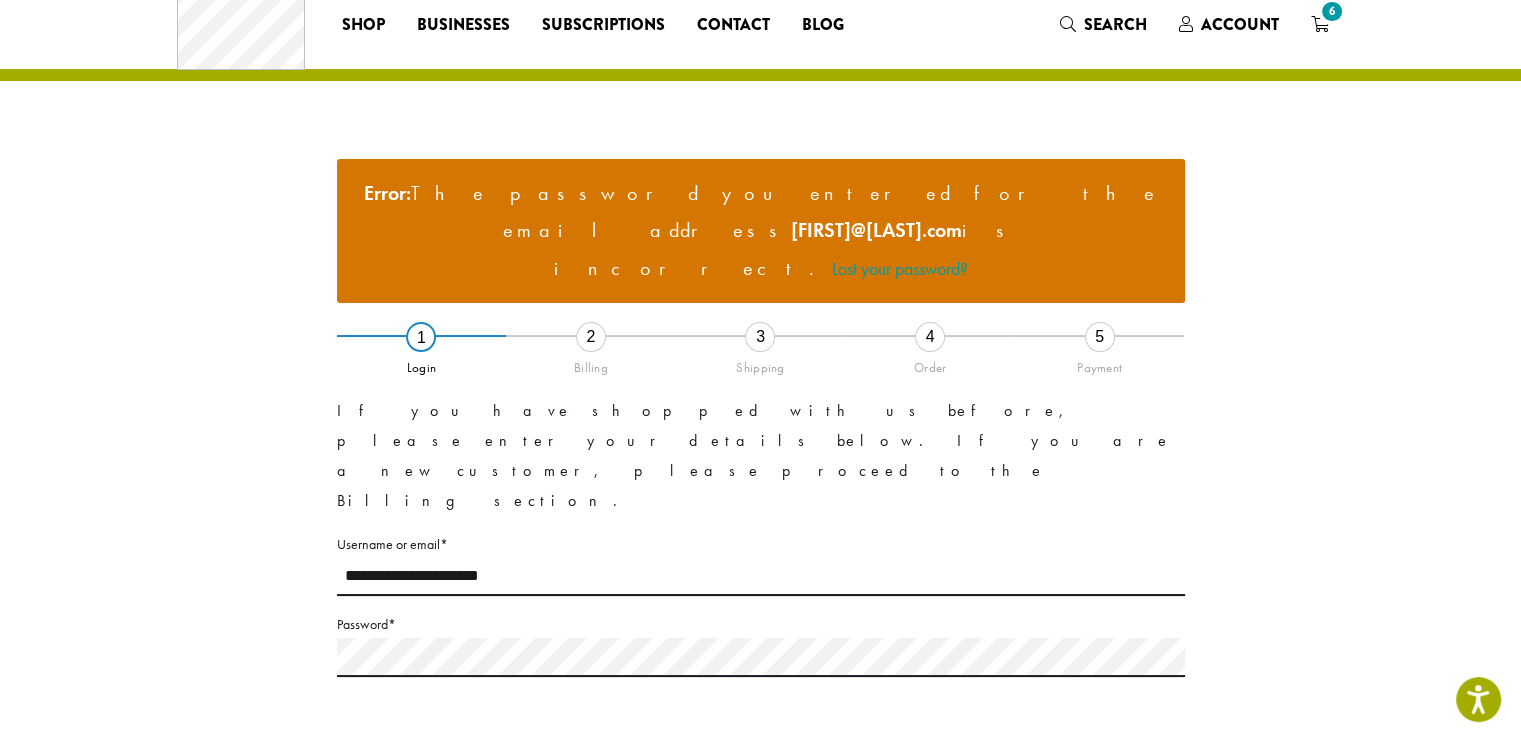 scroll, scrollTop: 100, scrollLeft: 0, axis: vertical 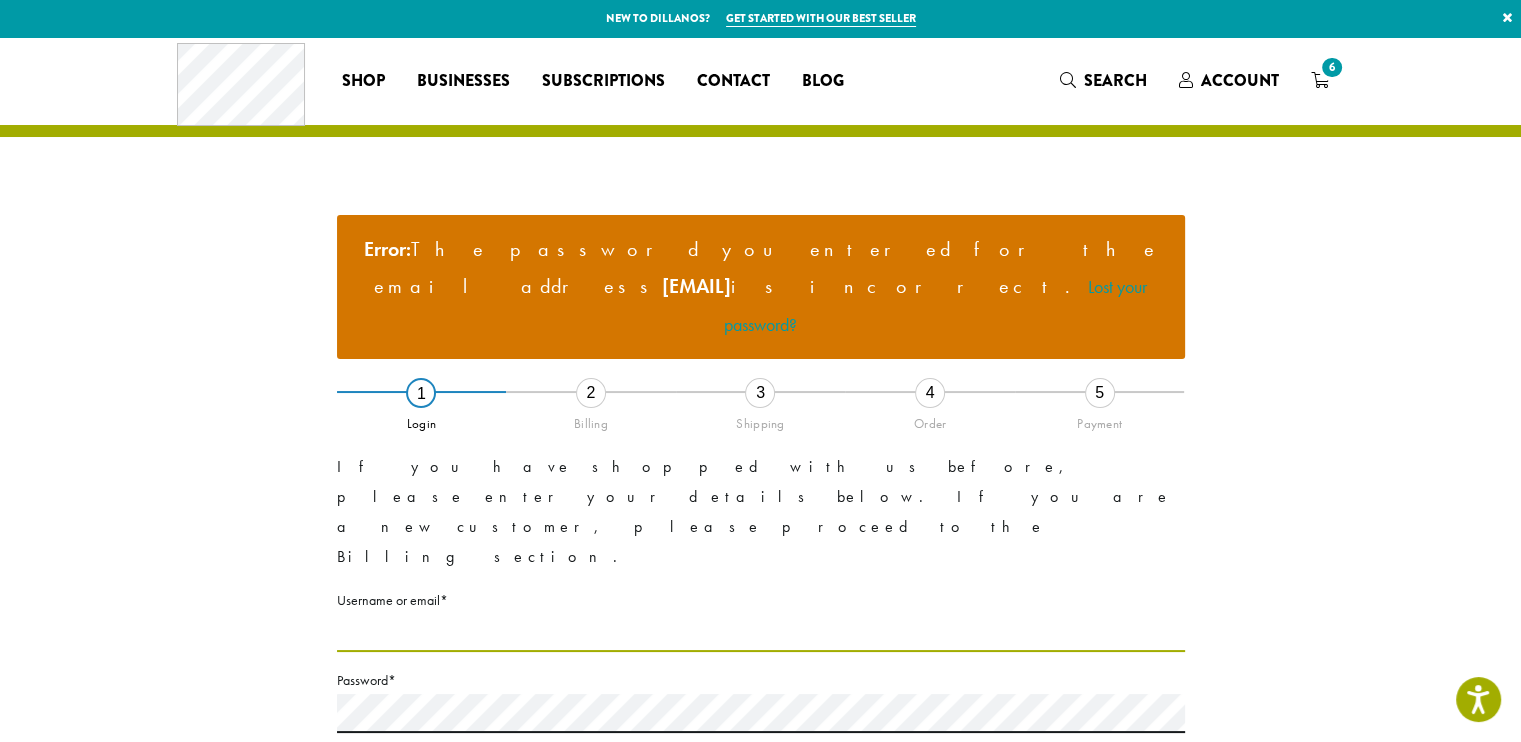 click on "Username or email  * Required" at bounding box center (761, 632) 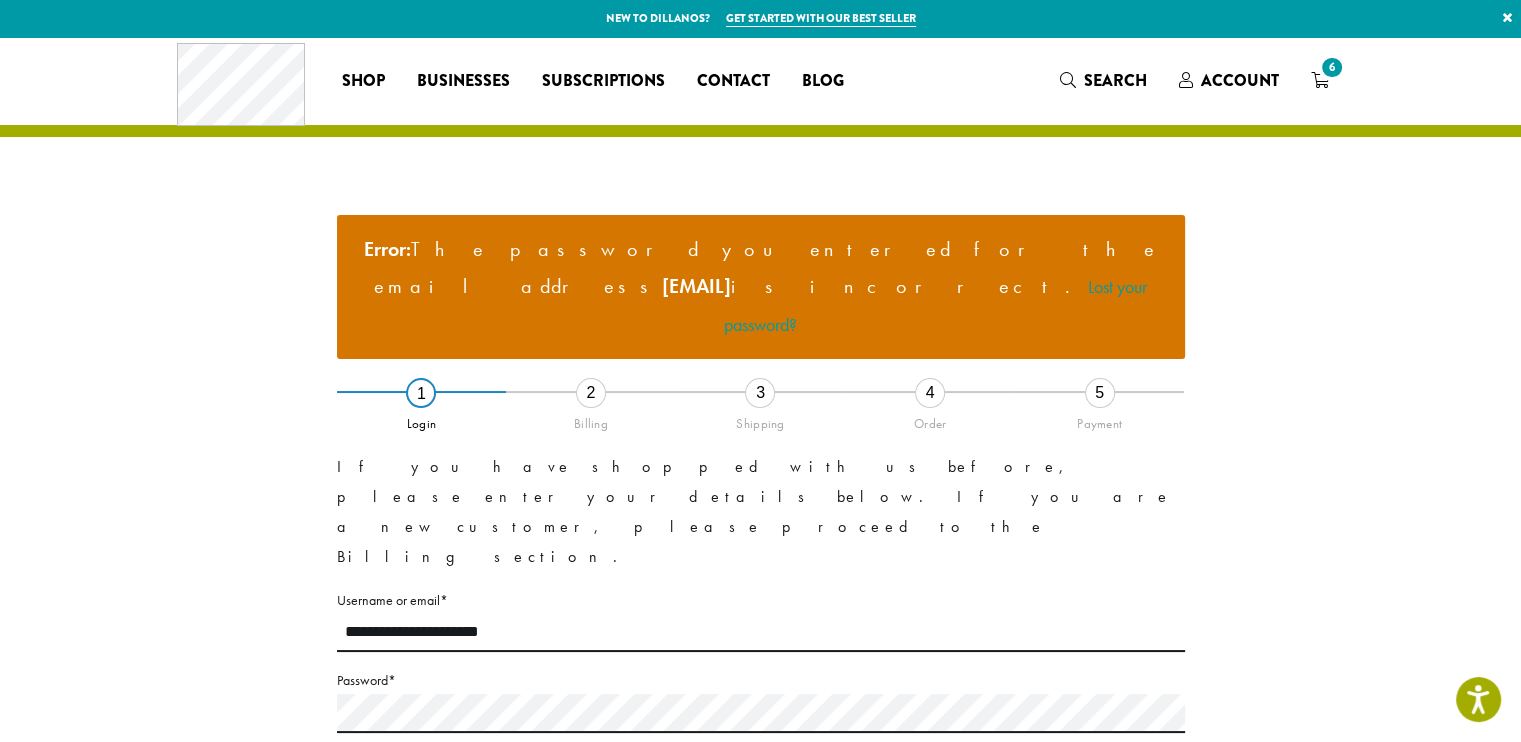 click on "Login" at bounding box center [377, 854] 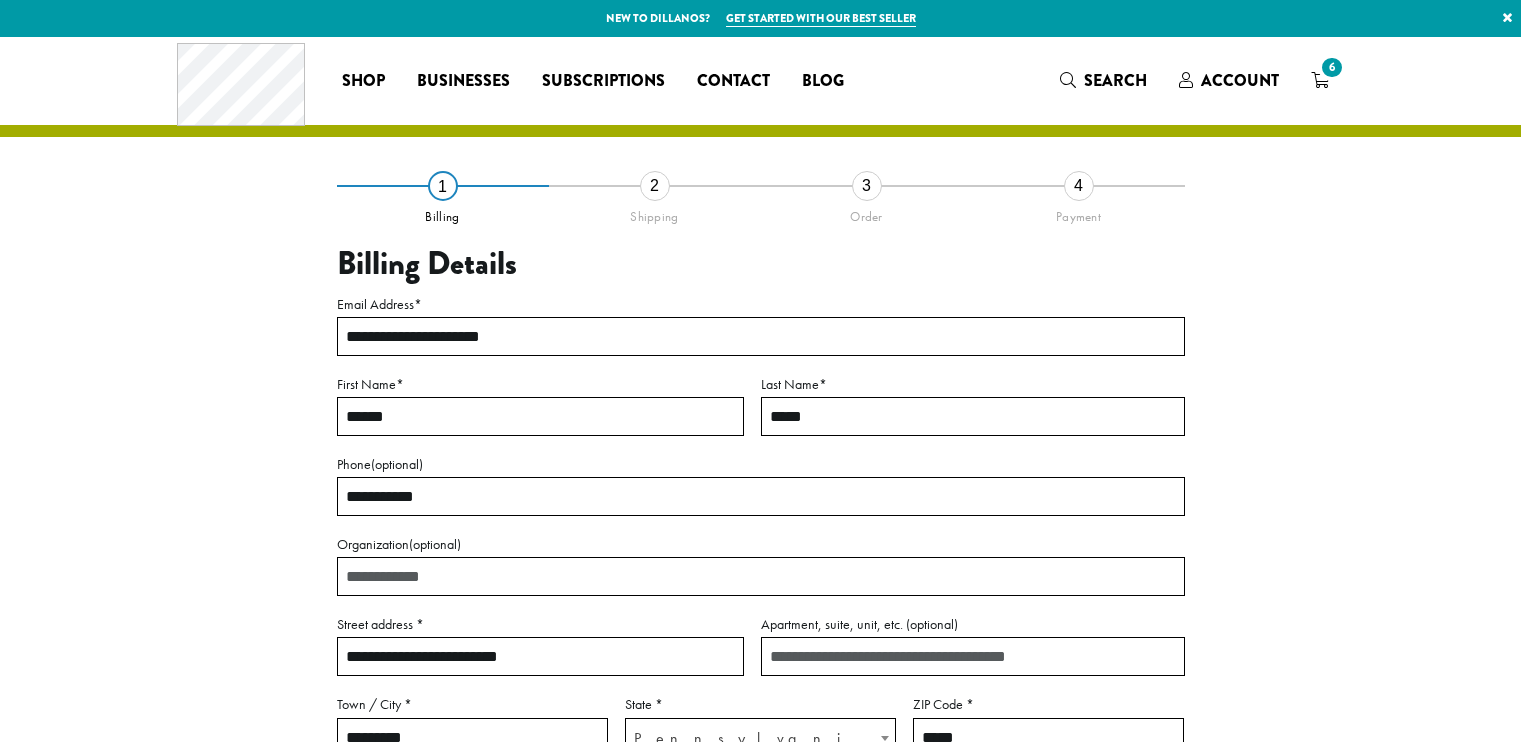 scroll, scrollTop: 0, scrollLeft: 0, axis: both 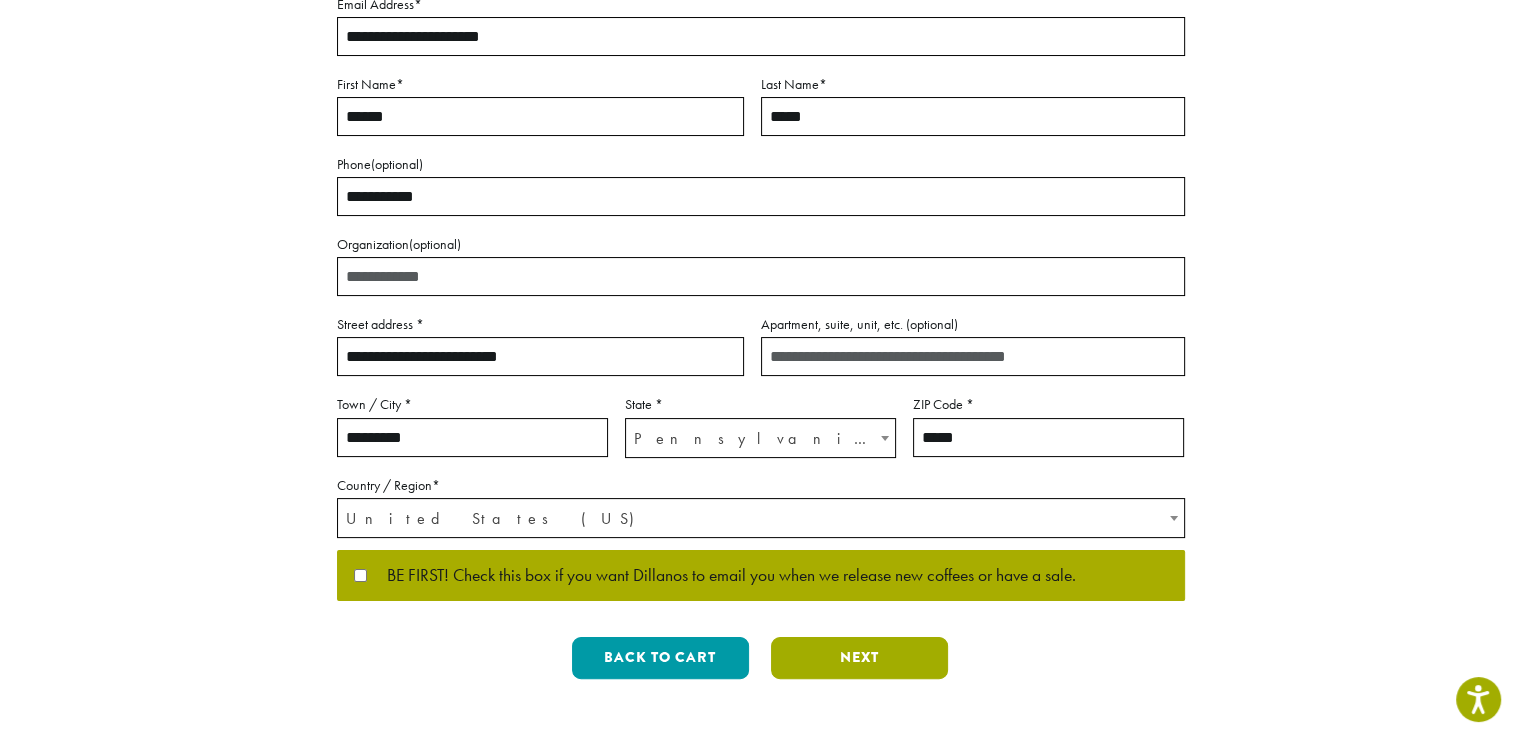 click on "Next" at bounding box center (859, 658) 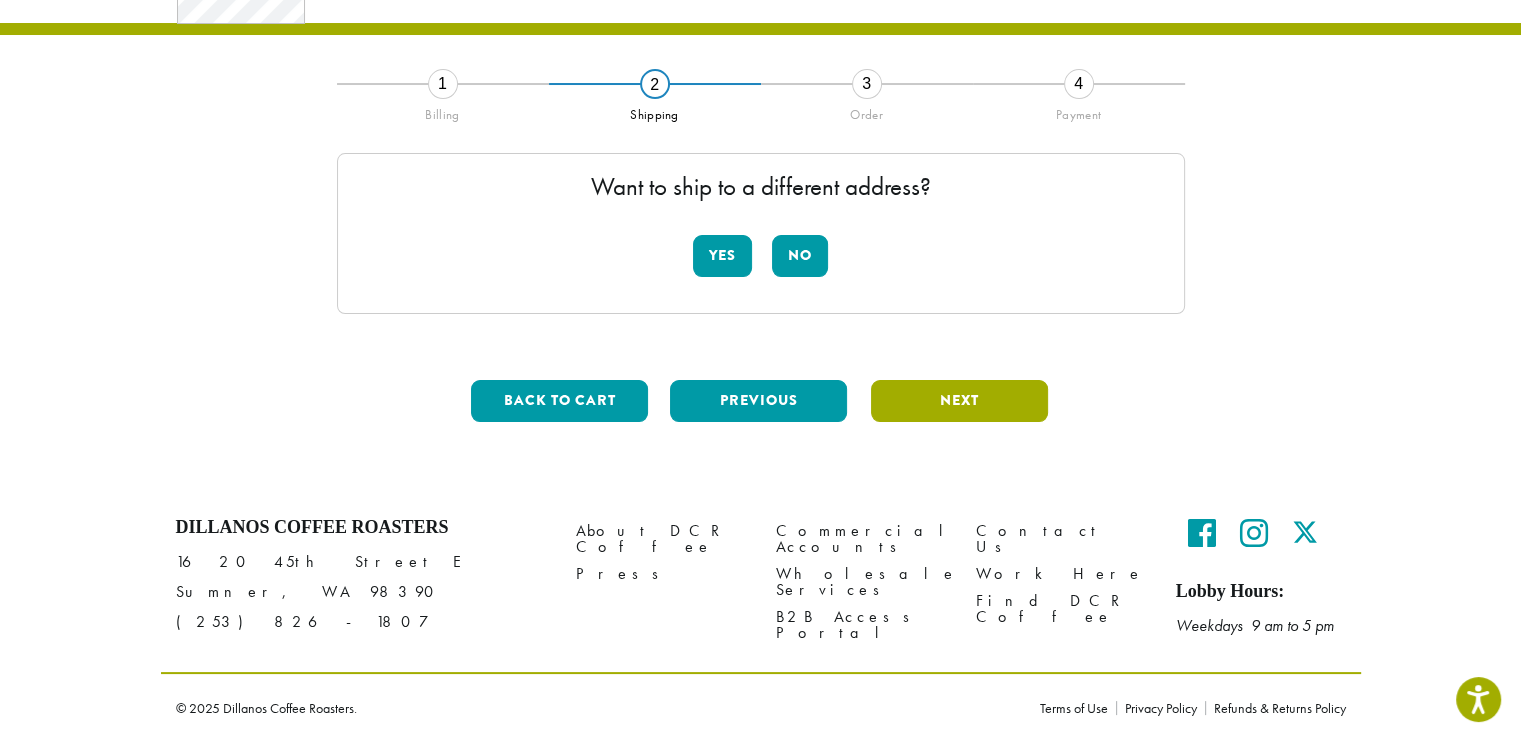 scroll, scrollTop: 100, scrollLeft: 0, axis: vertical 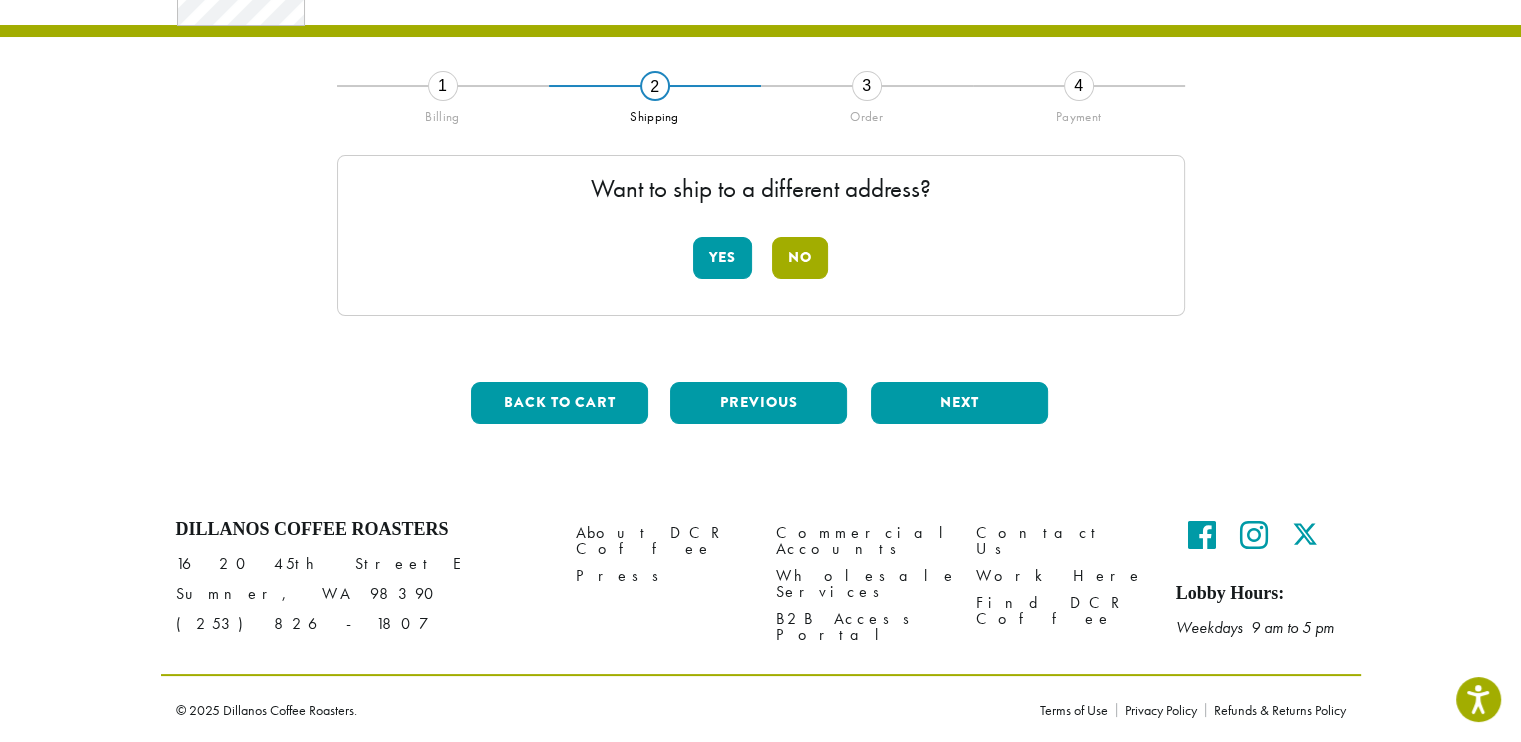 click on "No" at bounding box center [800, 258] 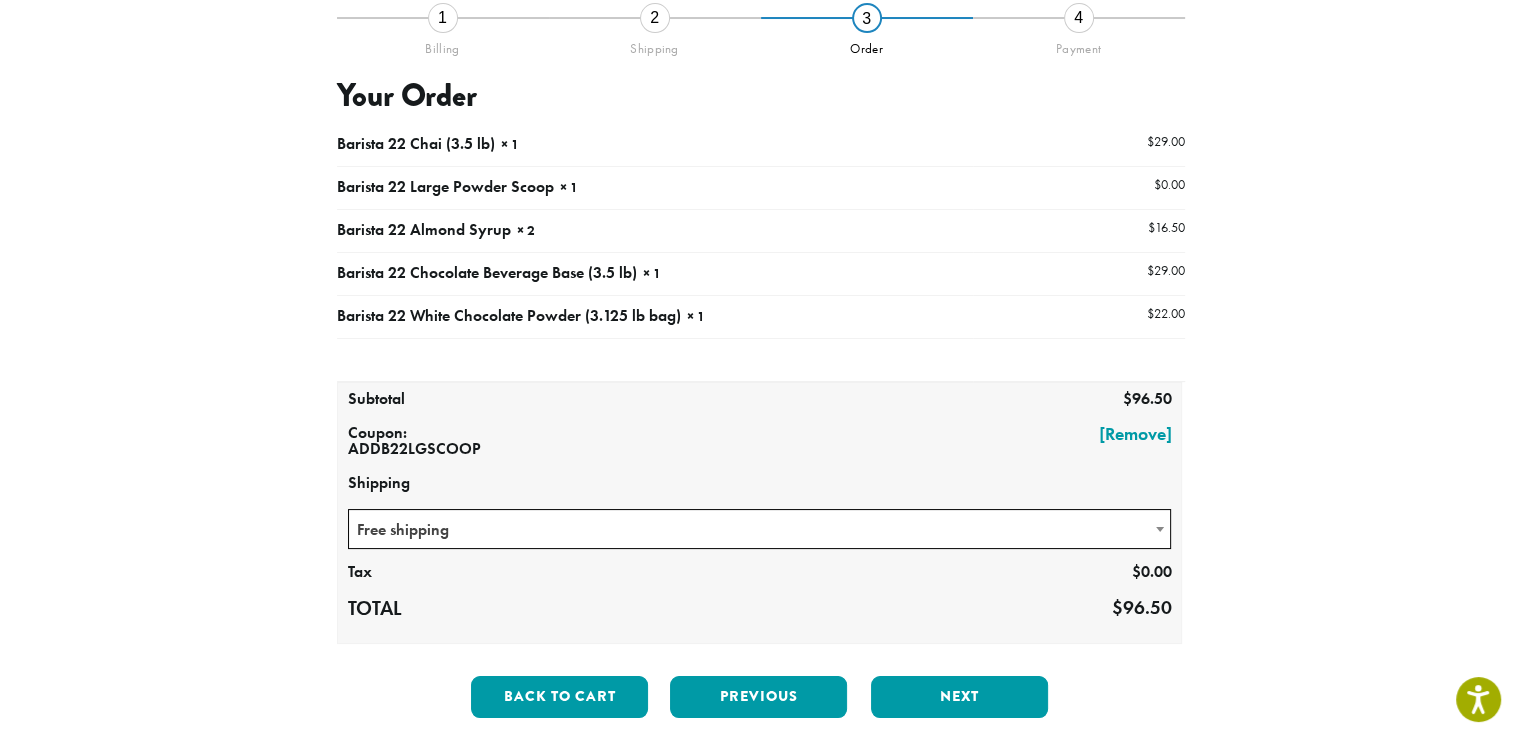 scroll, scrollTop: 300, scrollLeft: 0, axis: vertical 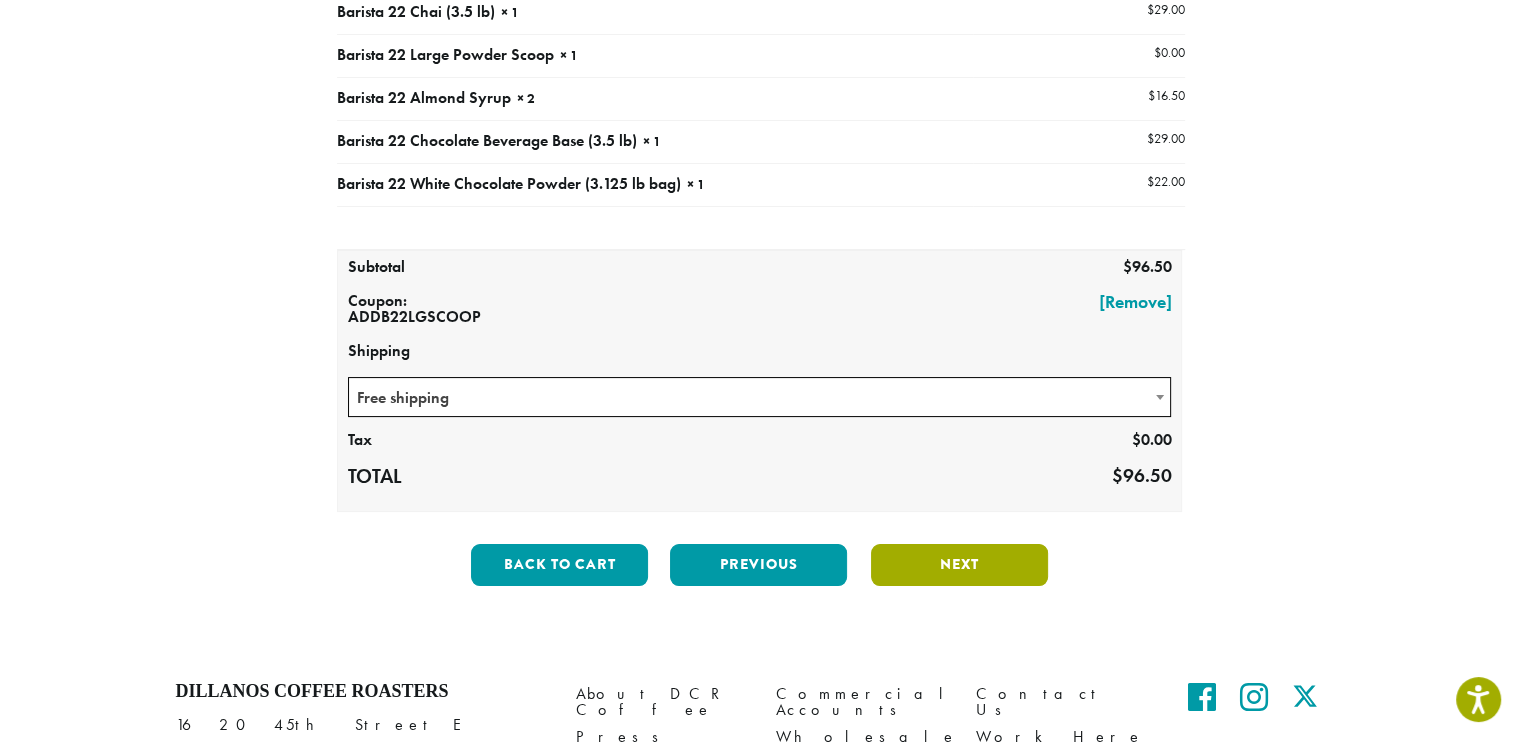 click on "Next" at bounding box center [959, 565] 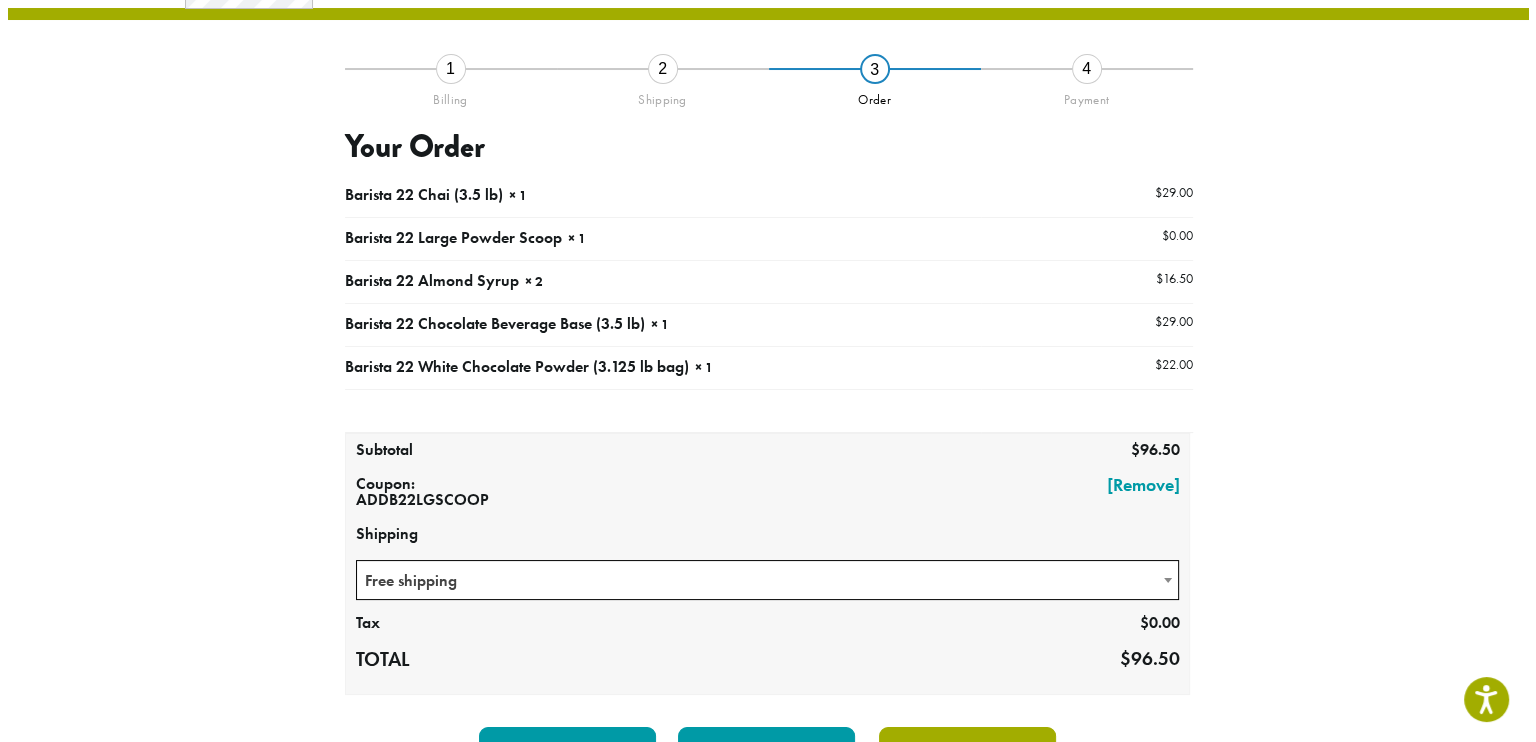 scroll, scrollTop: 114, scrollLeft: 0, axis: vertical 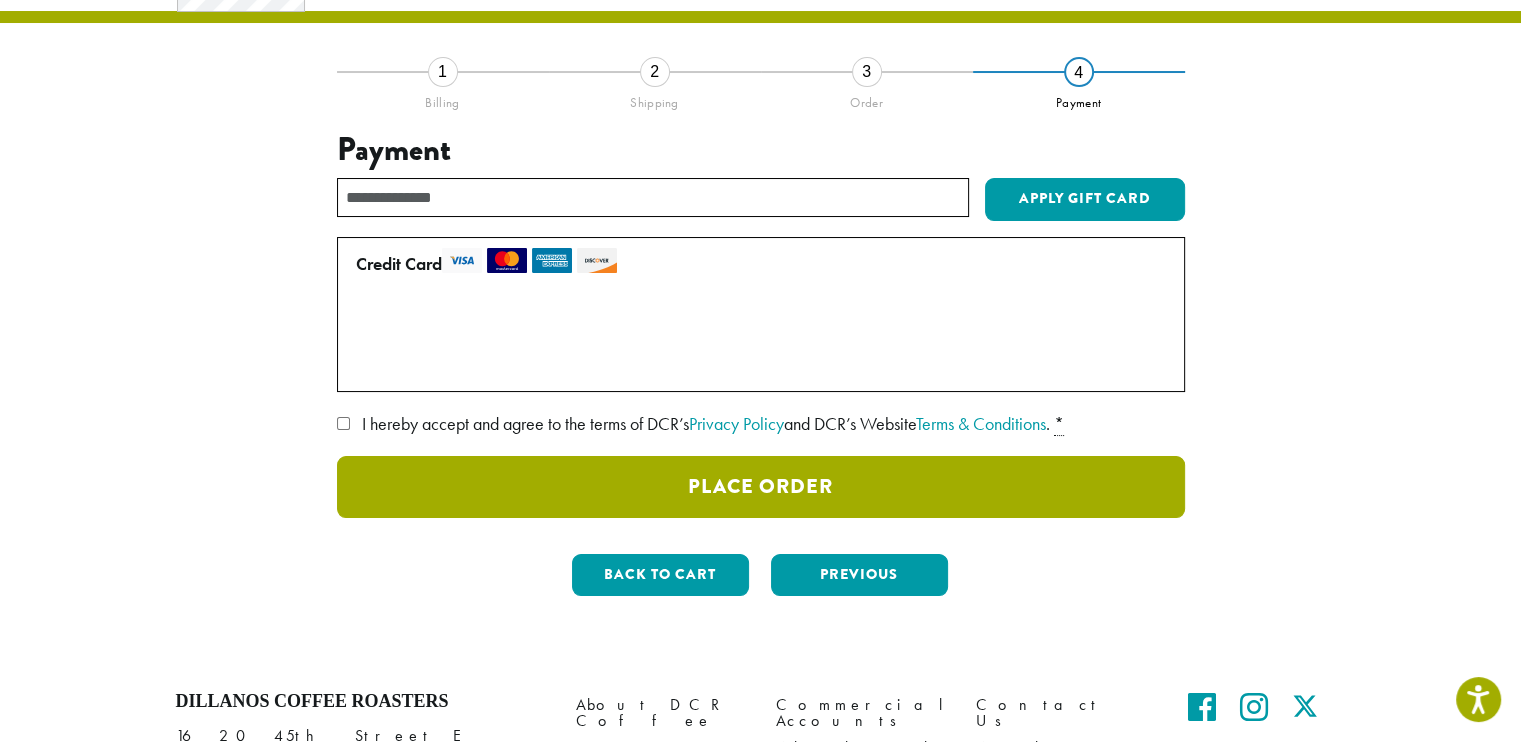 click on "Place Order" at bounding box center [761, 487] 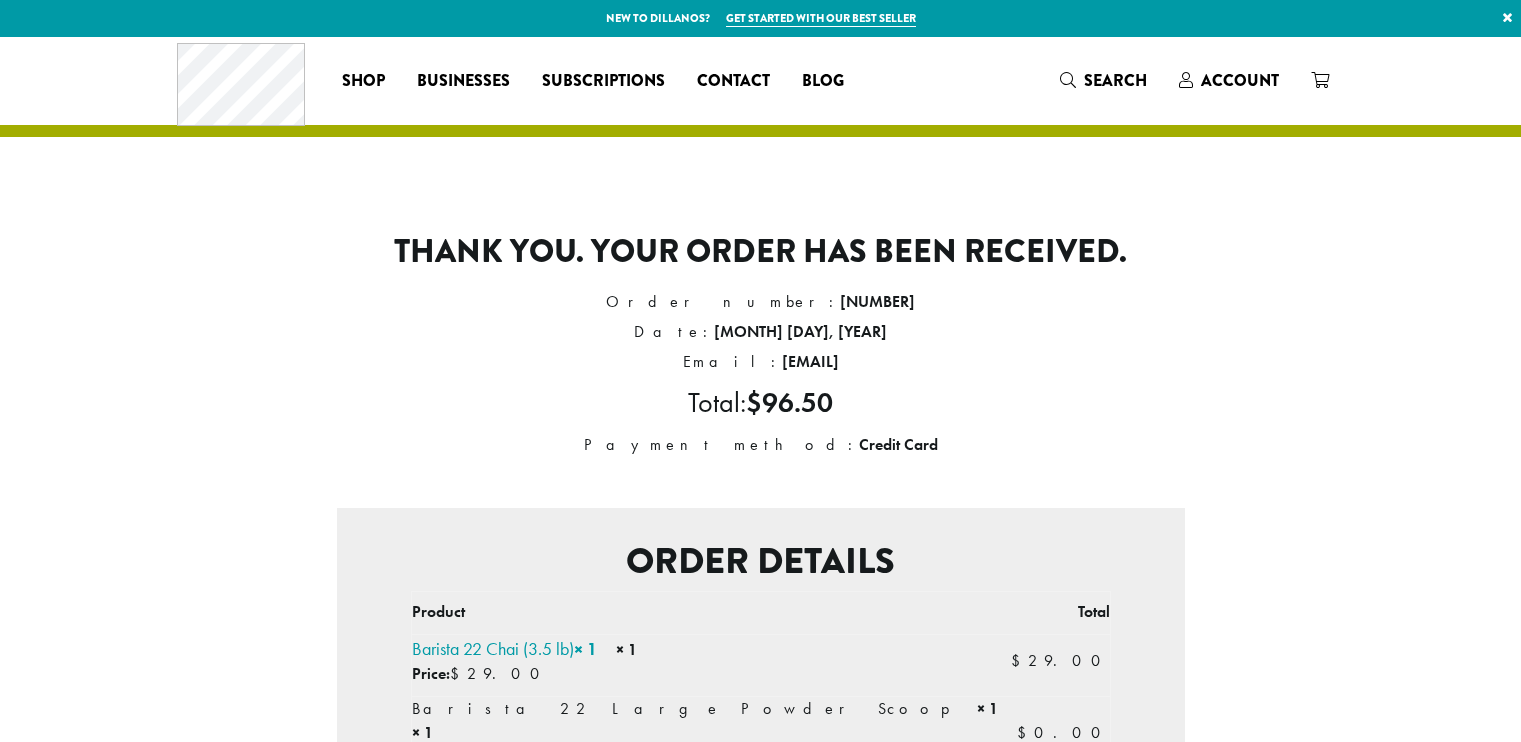 scroll, scrollTop: 0, scrollLeft: 0, axis: both 